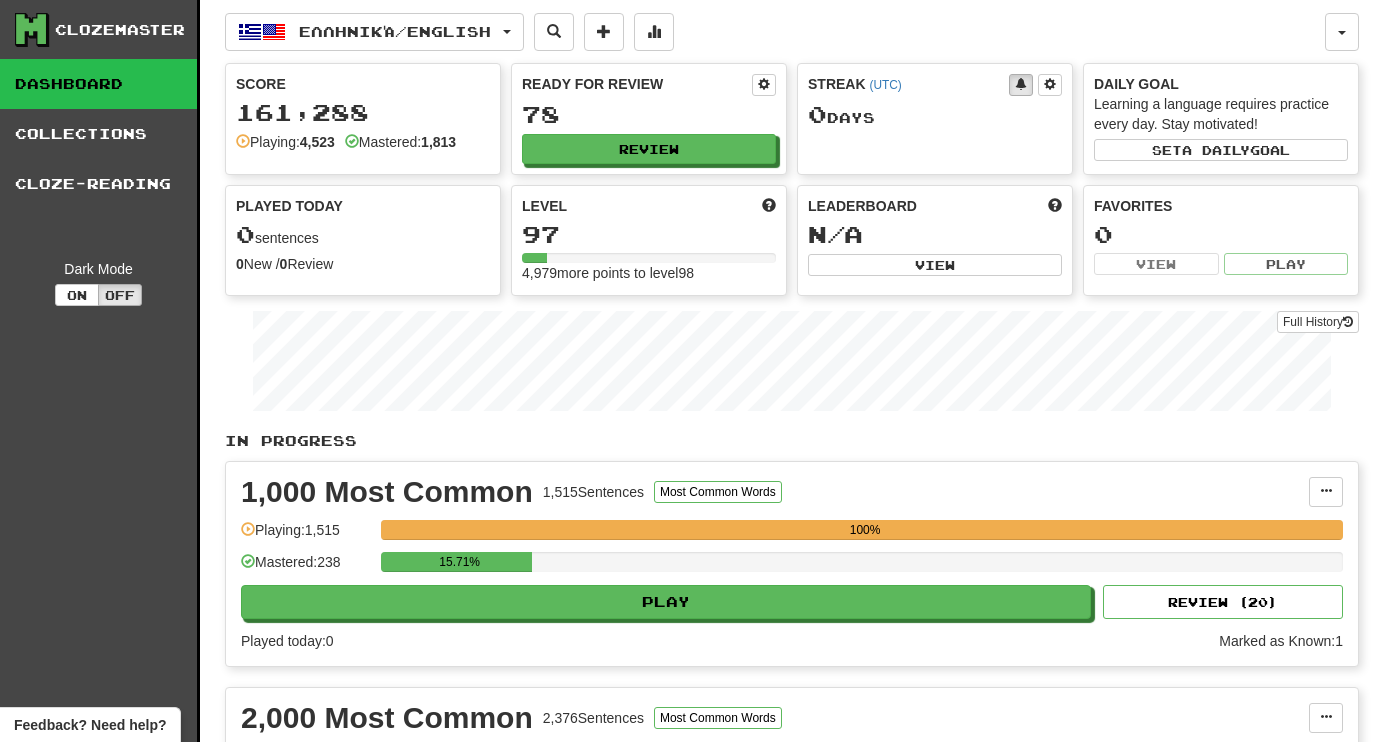 scroll, scrollTop: 0, scrollLeft: 0, axis: both 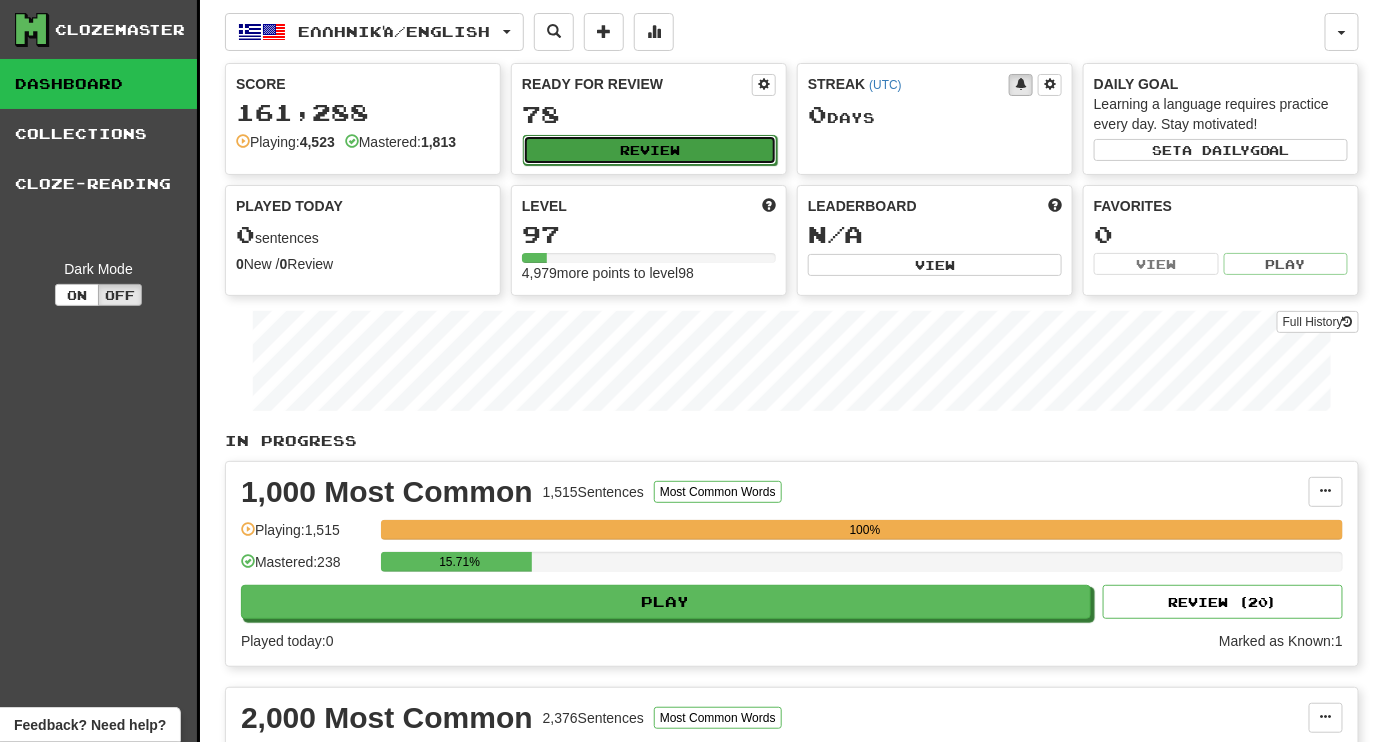 click on "Review" at bounding box center (650, 150) 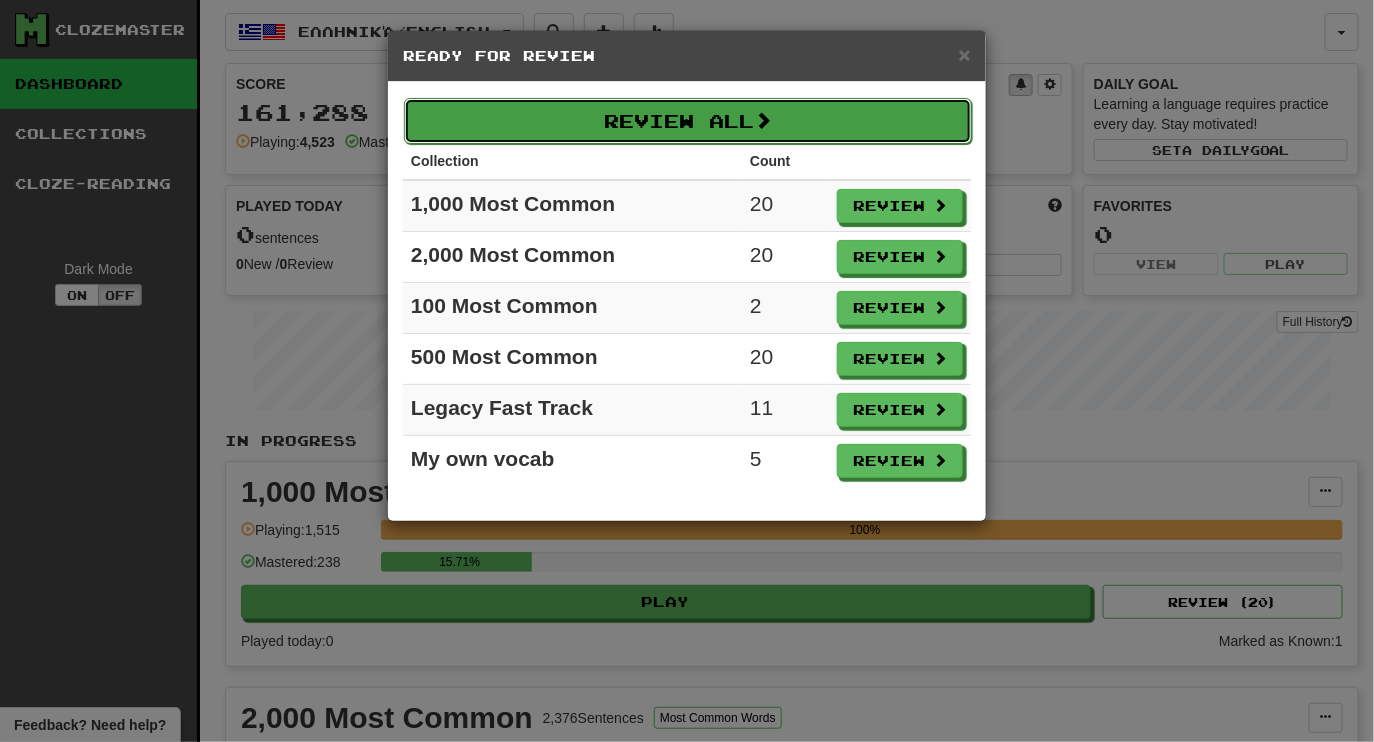 click on "Review All" at bounding box center (688, 121) 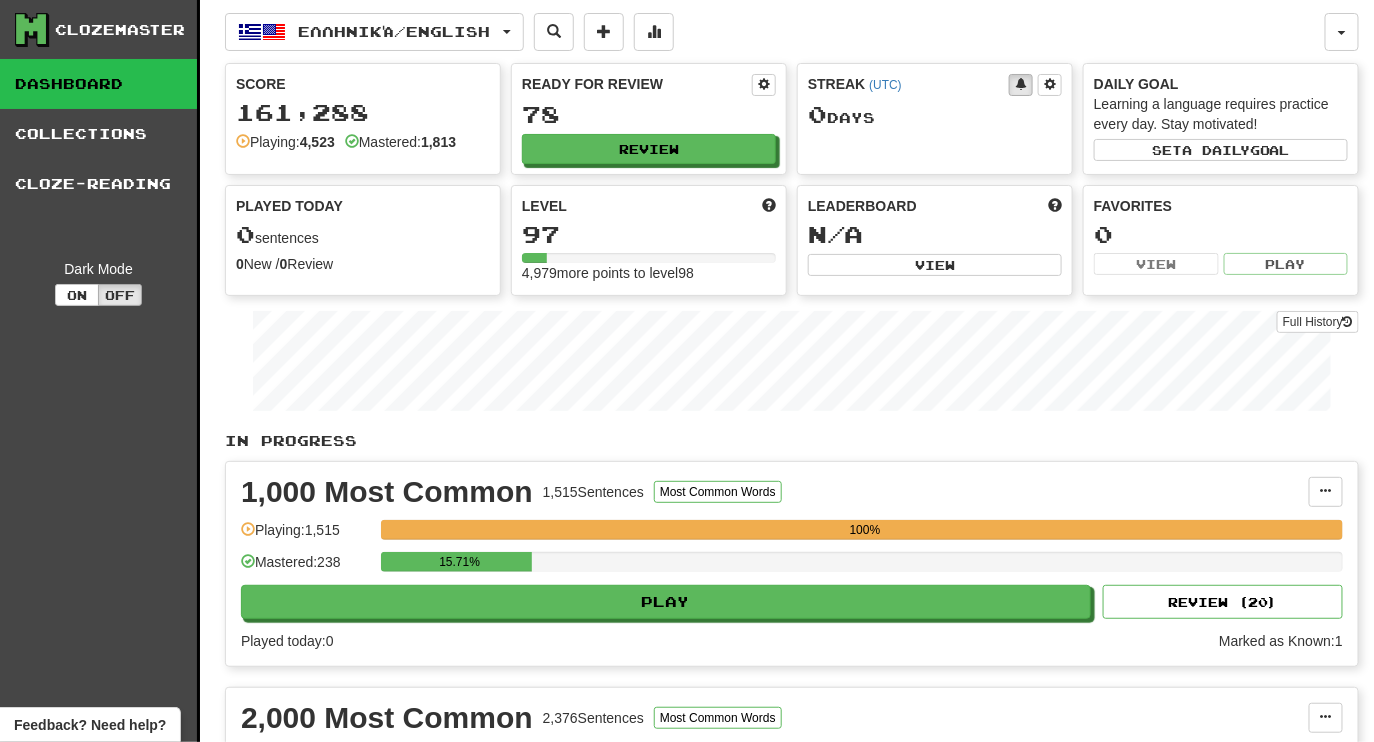 select on "********" 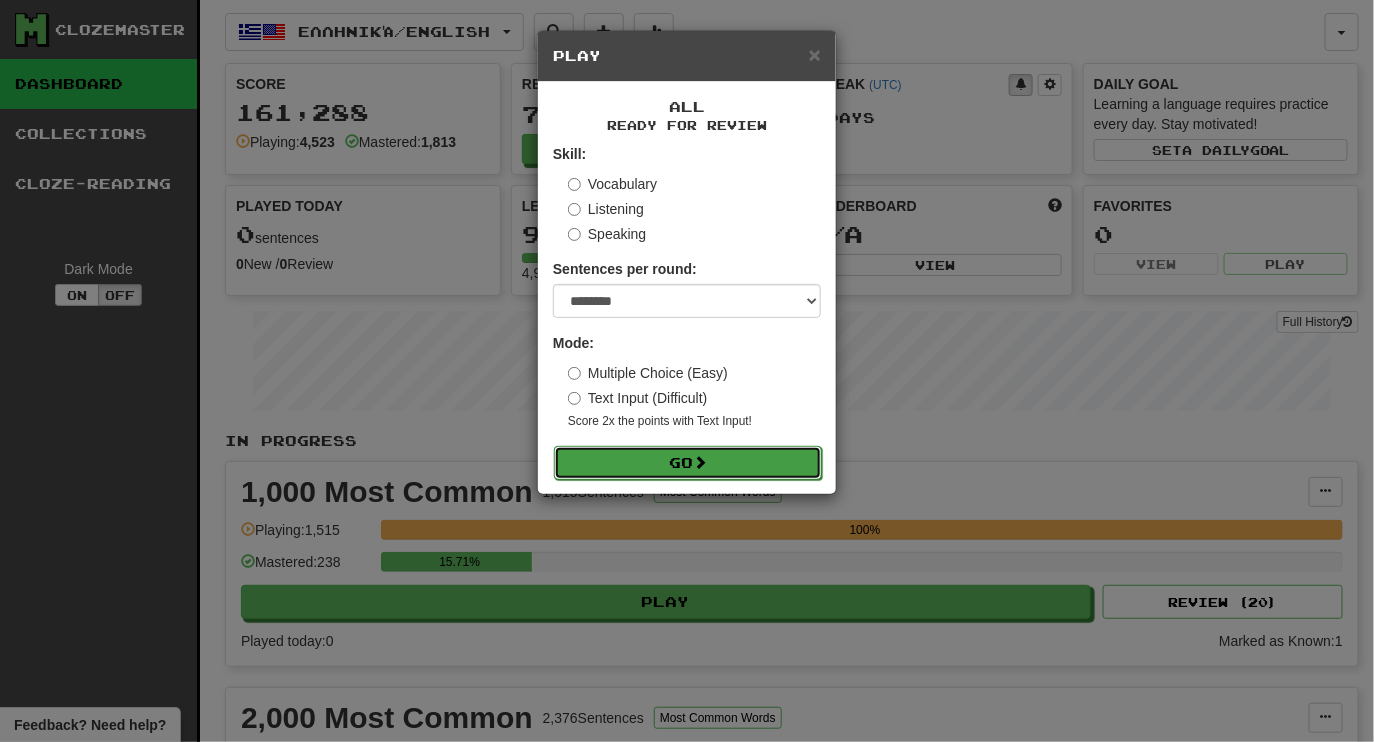 click at bounding box center [700, 462] 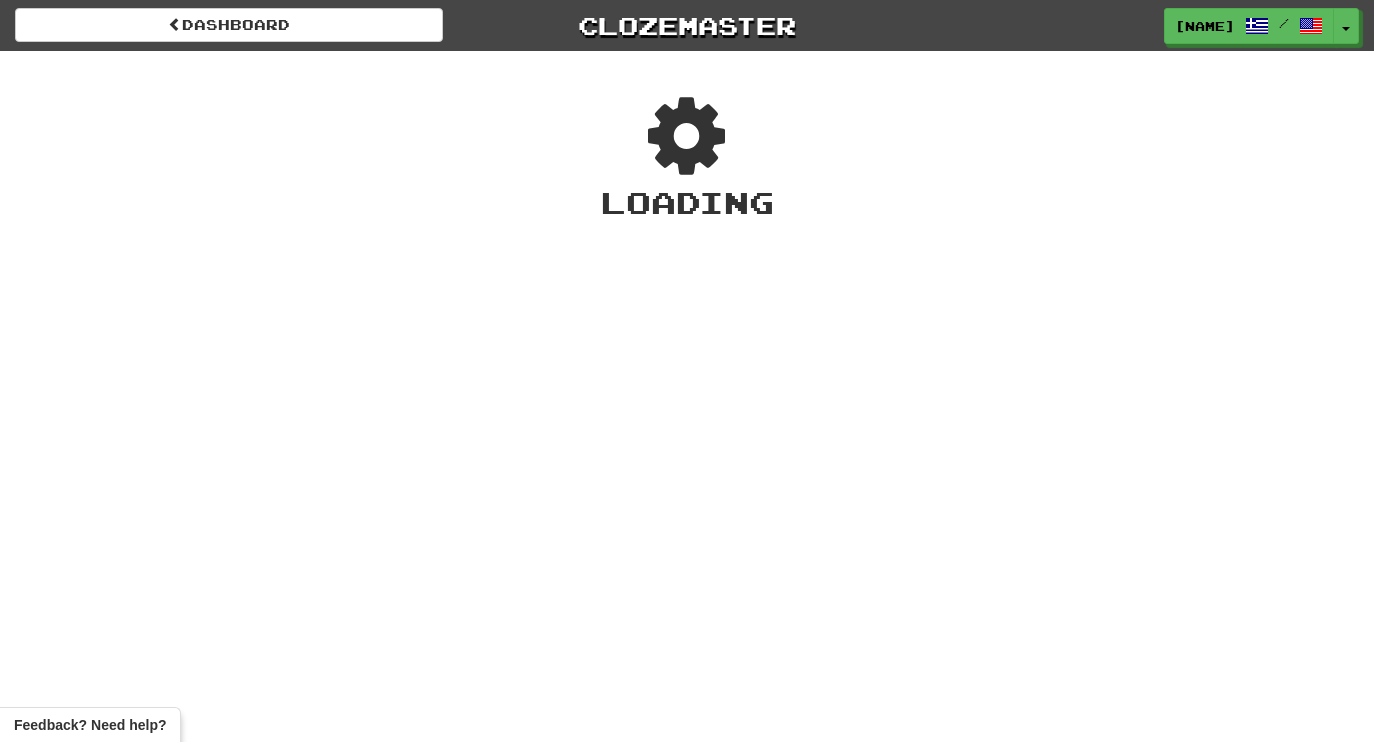 scroll, scrollTop: 0, scrollLeft: 0, axis: both 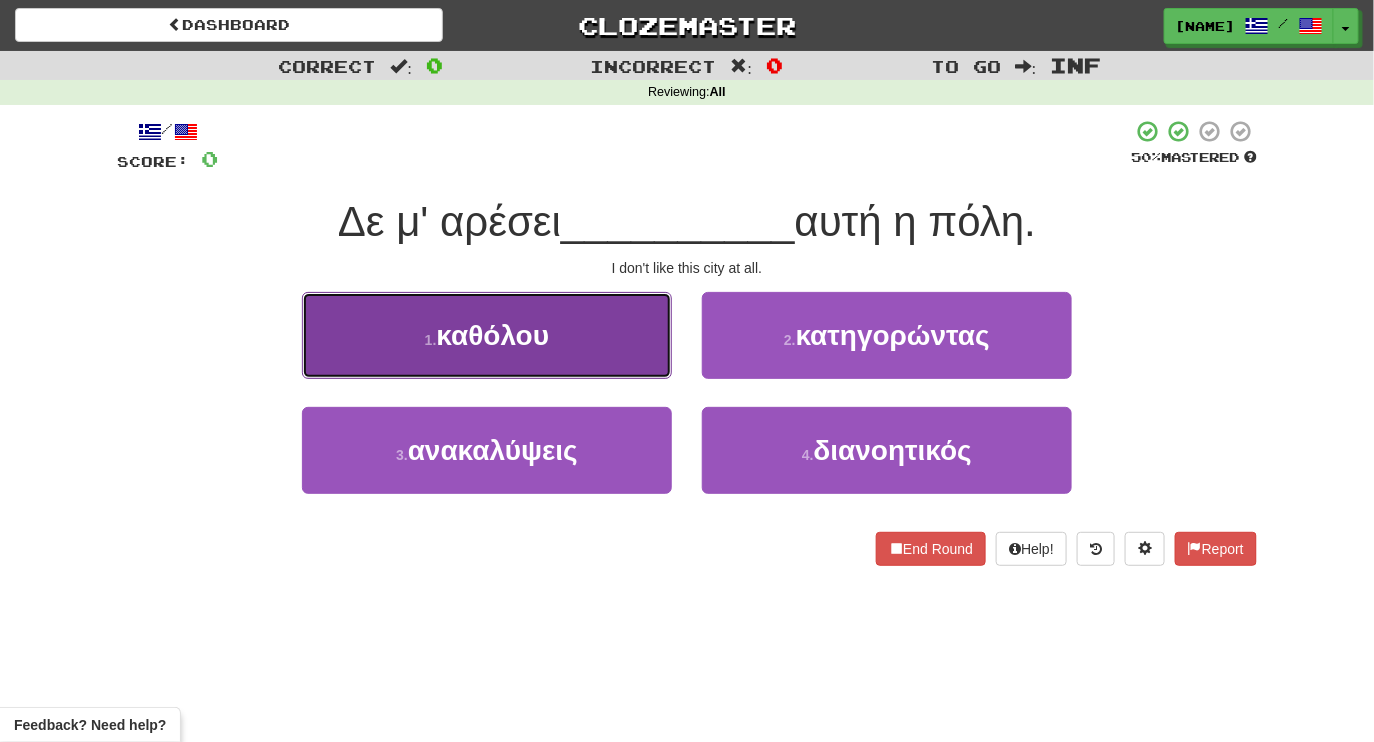 click on "1 .  καθόλου" at bounding box center (487, 335) 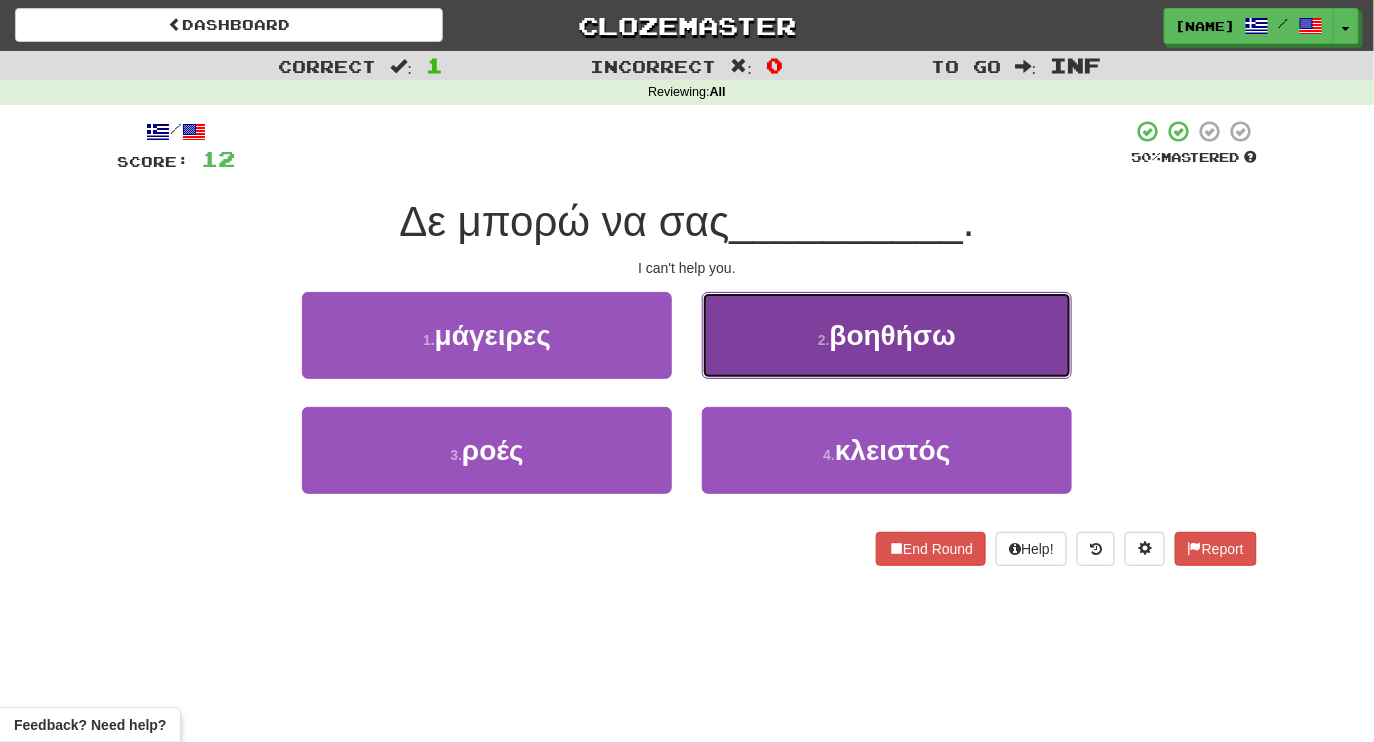 click on "2 .  βοηθήσω" at bounding box center [887, 335] 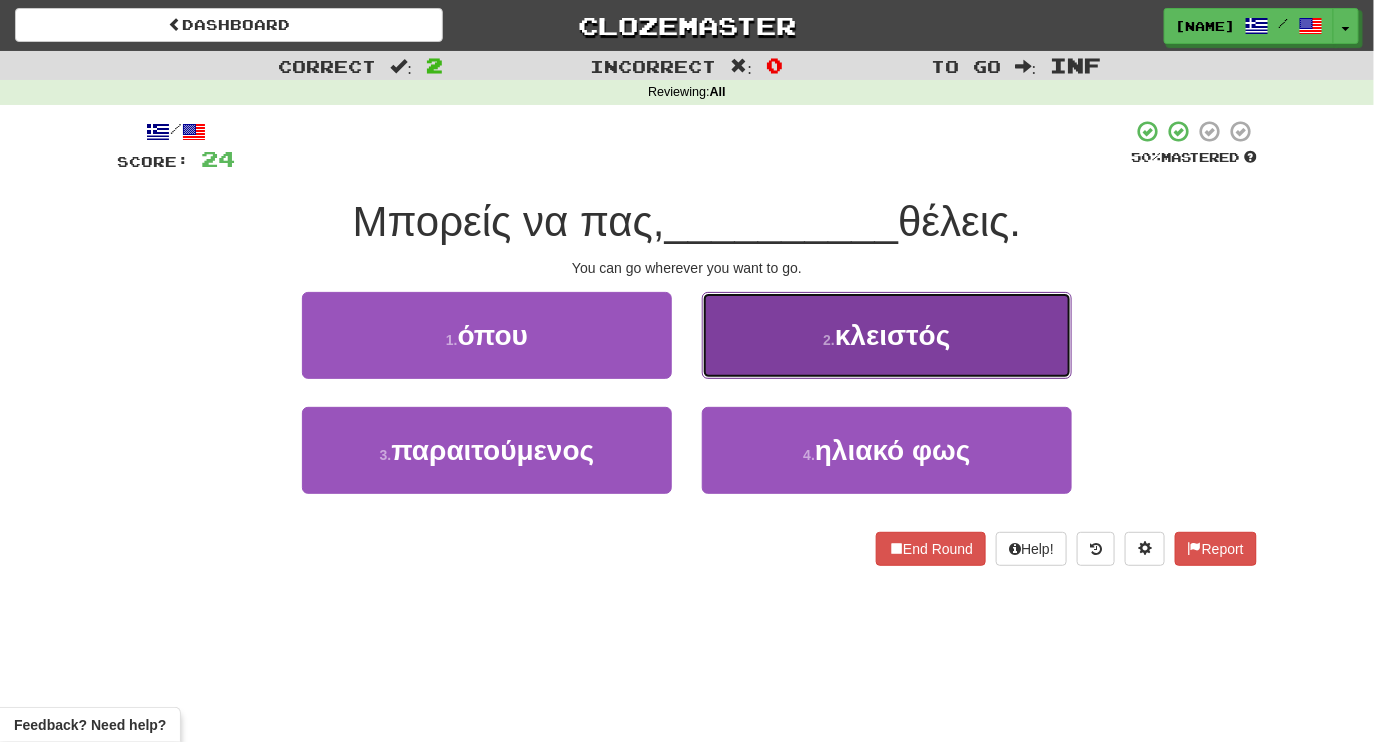 click on "2 .  κλειστός" at bounding box center (887, 335) 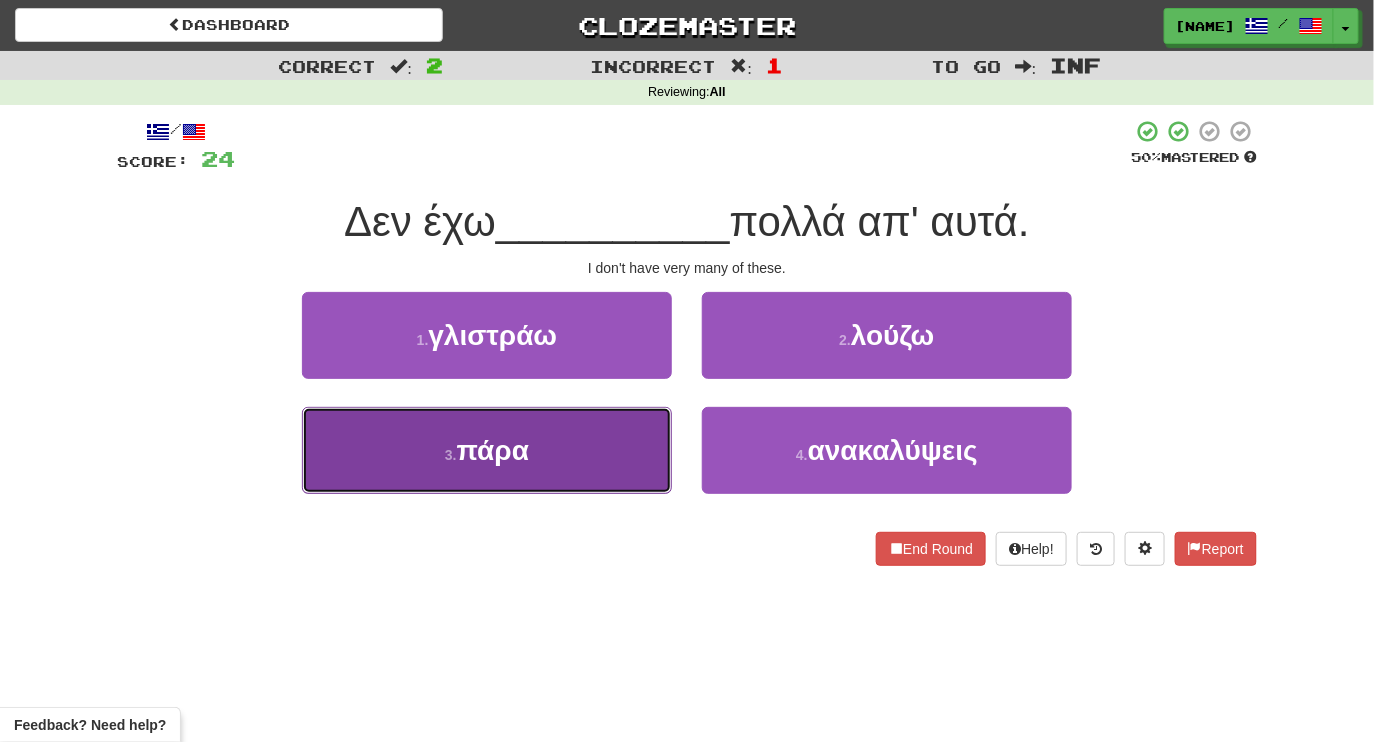 click on "3 .  πάρα" at bounding box center (487, 450) 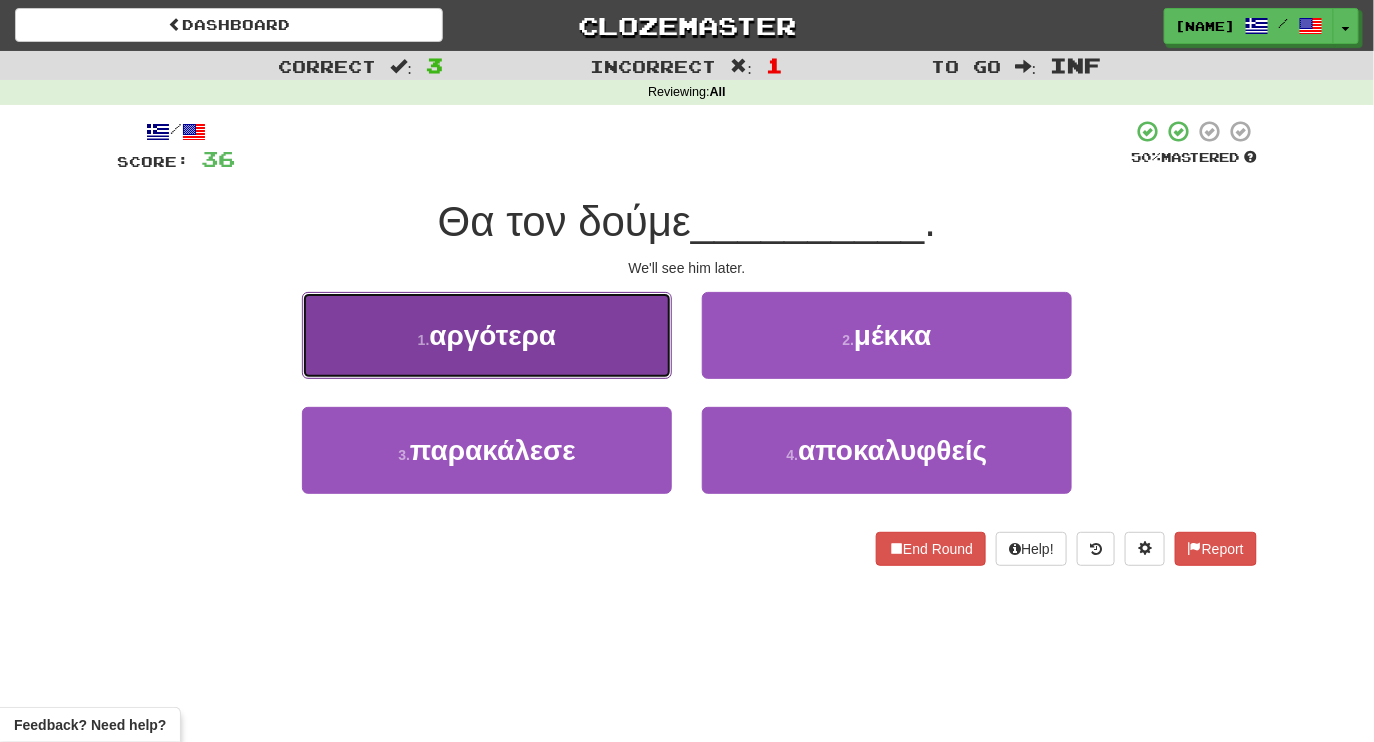 click on "αργότερα" at bounding box center [492, 335] 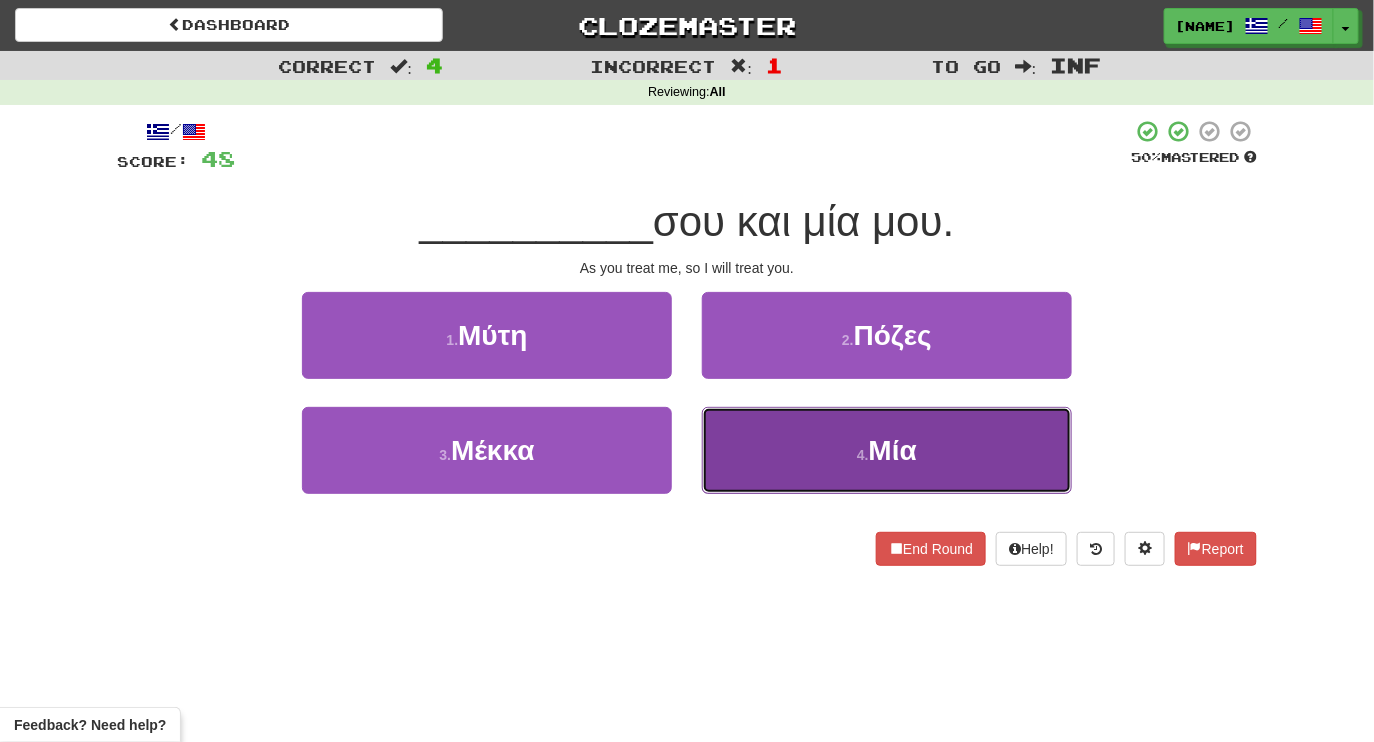 click on "4 .  Μία" at bounding box center [887, 450] 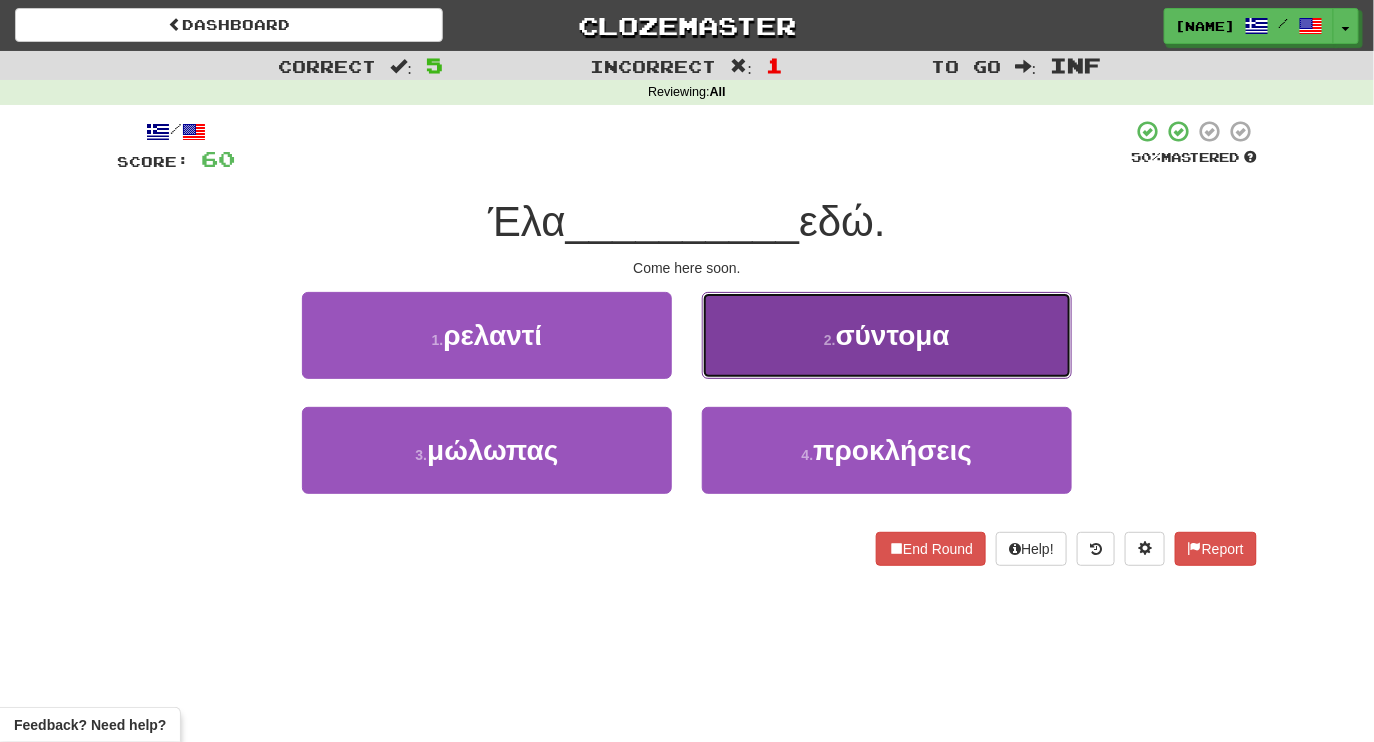 click on "2 .  σύντομα" at bounding box center (887, 335) 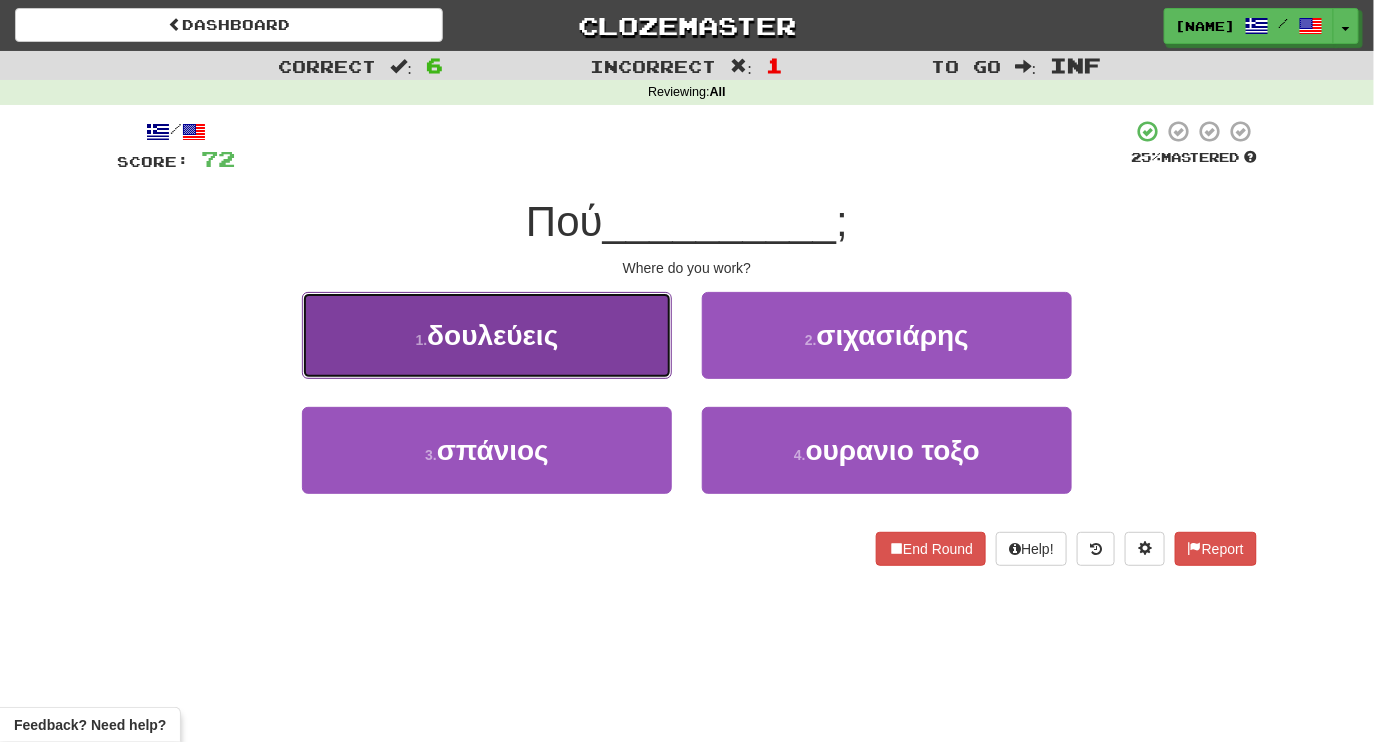 click on "1 .  δουλεύεις" at bounding box center (487, 335) 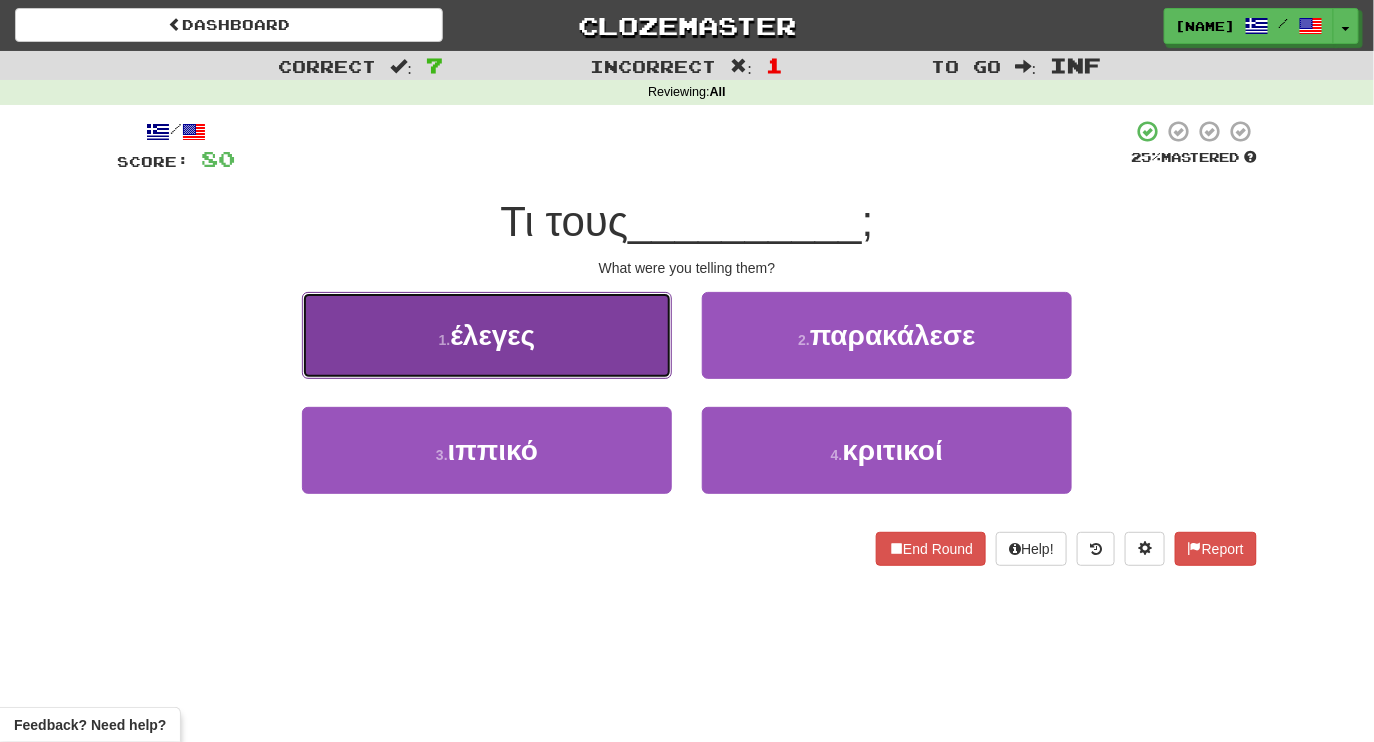 click on "1 .  έλεγες" at bounding box center (487, 335) 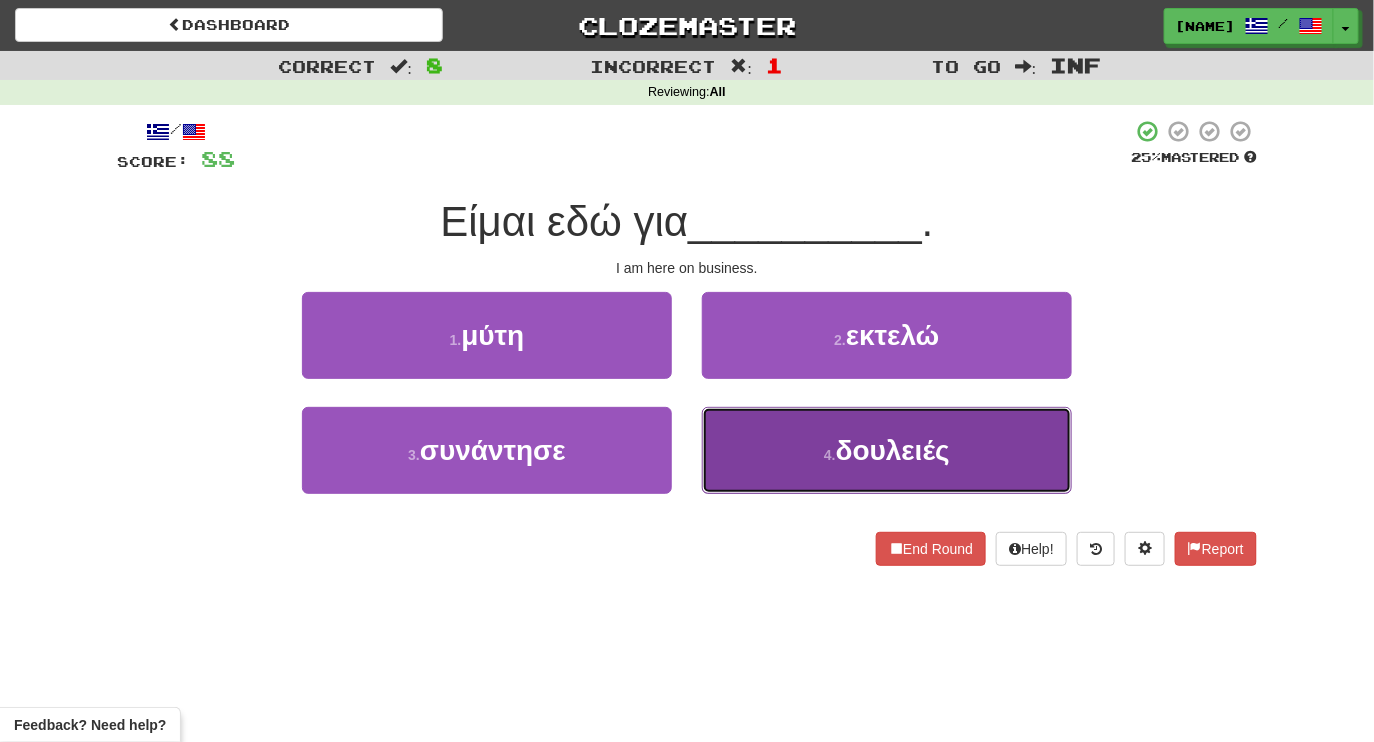 click on "4 .  δουλειές" at bounding box center [887, 450] 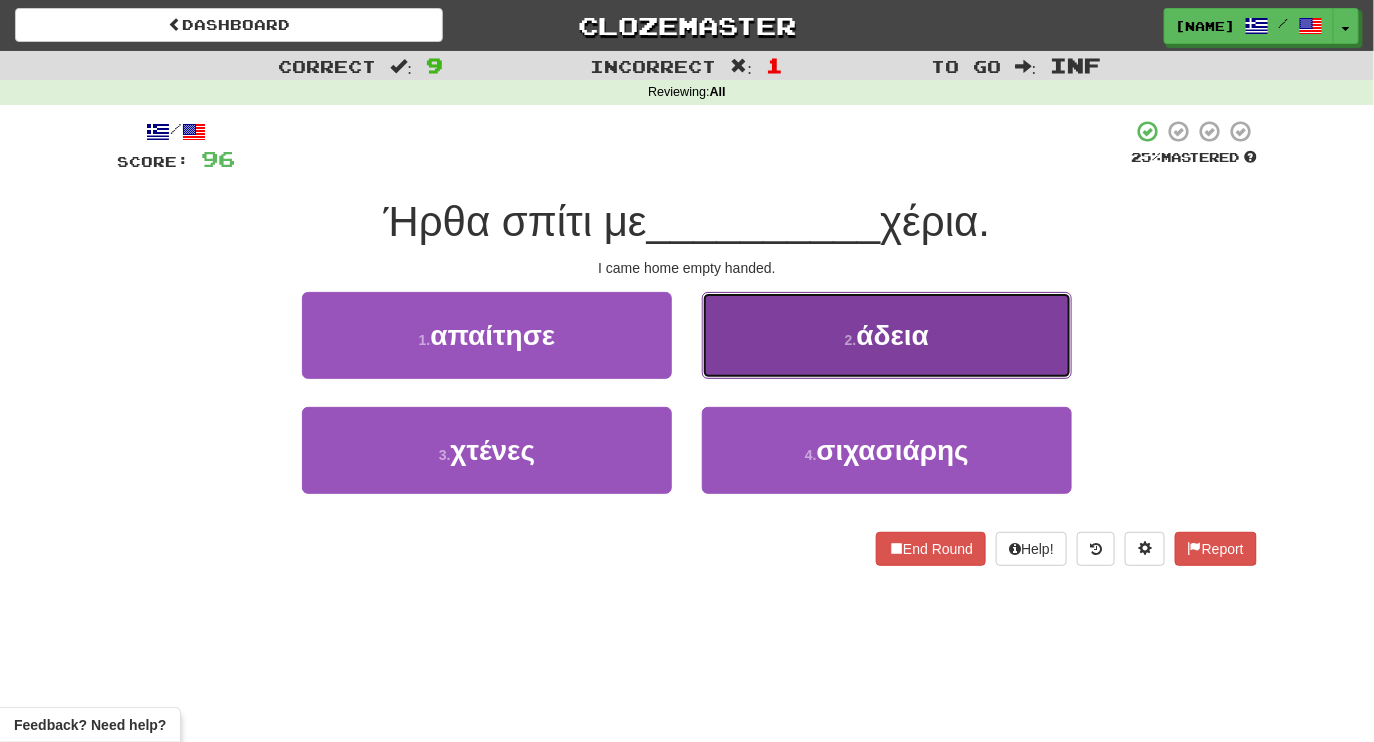 click on "2 .  άδεια" at bounding box center (887, 335) 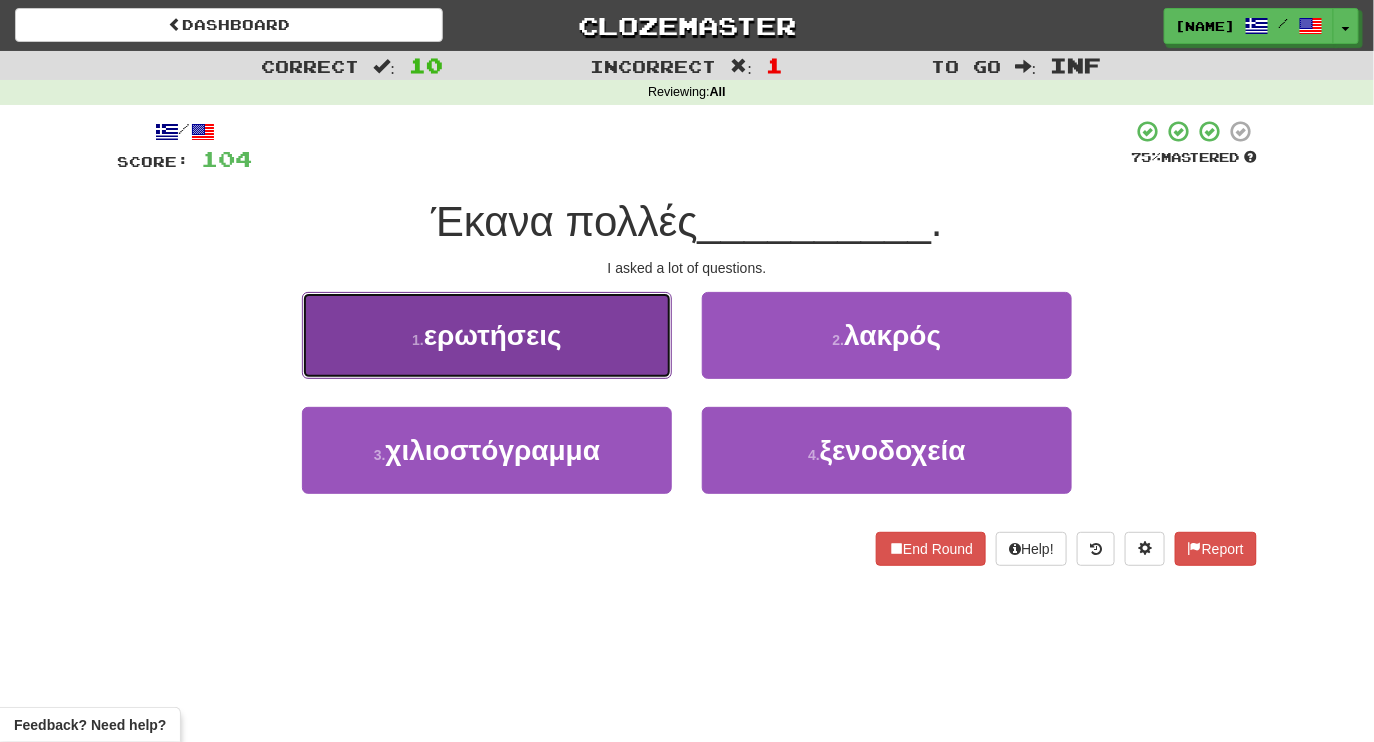click on "1 .  ερωτήσεις" at bounding box center [487, 335] 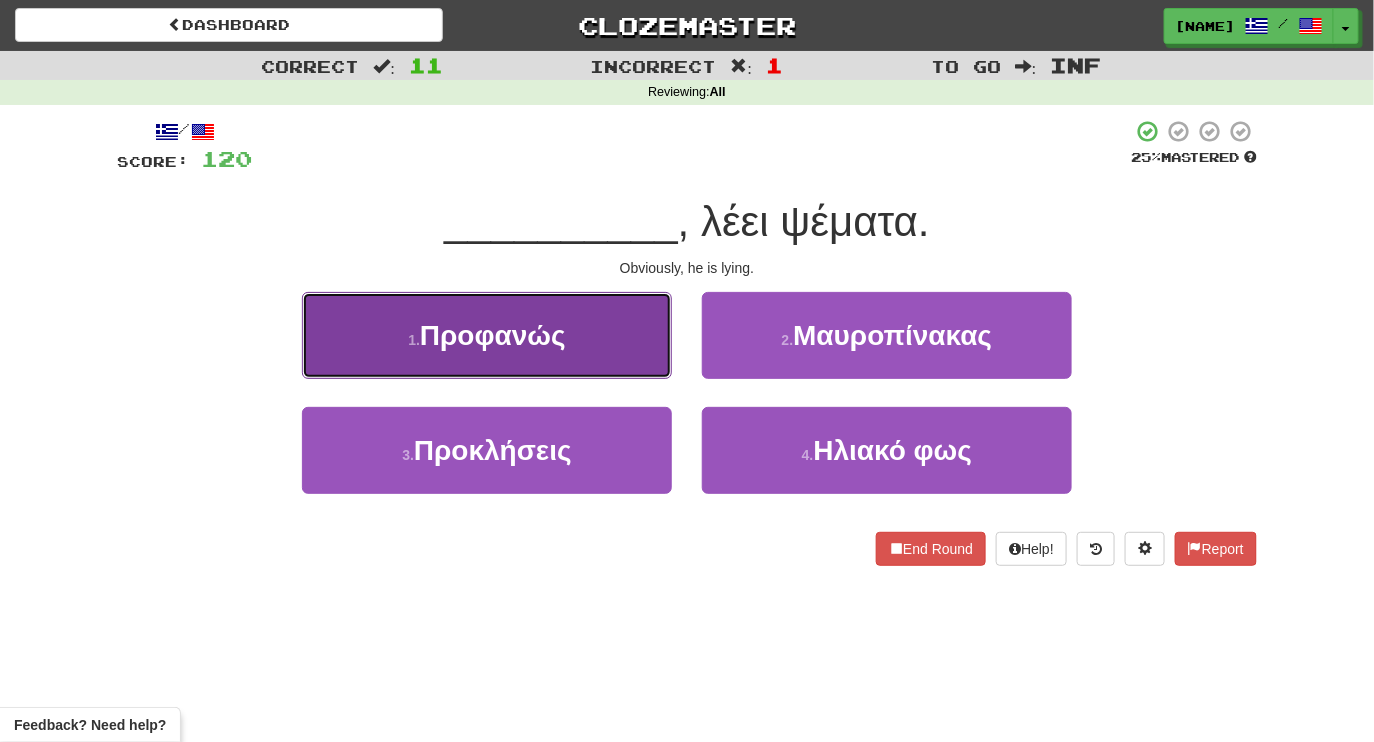 click on "Προφανώς" at bounding box center (493, 335) 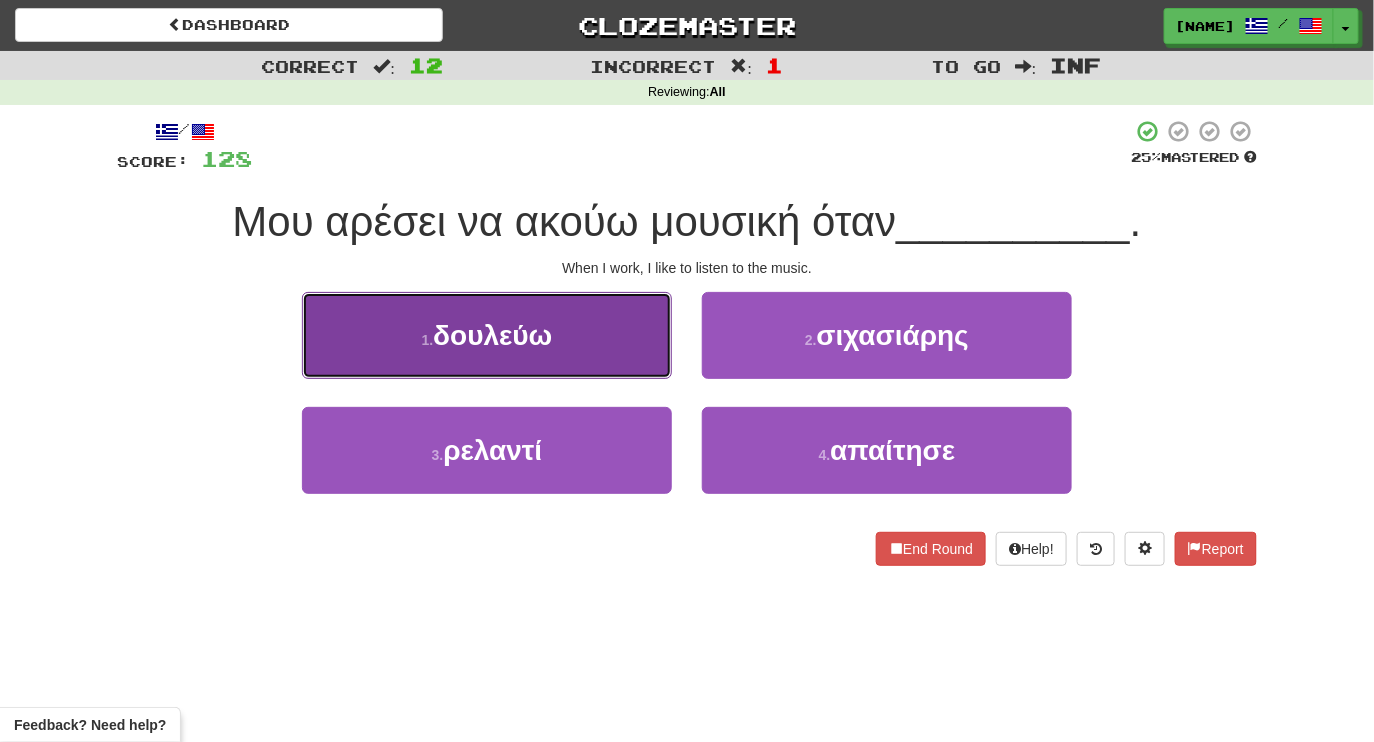 click on "1 .  δουλεύω" at bounding box center (487, 335) 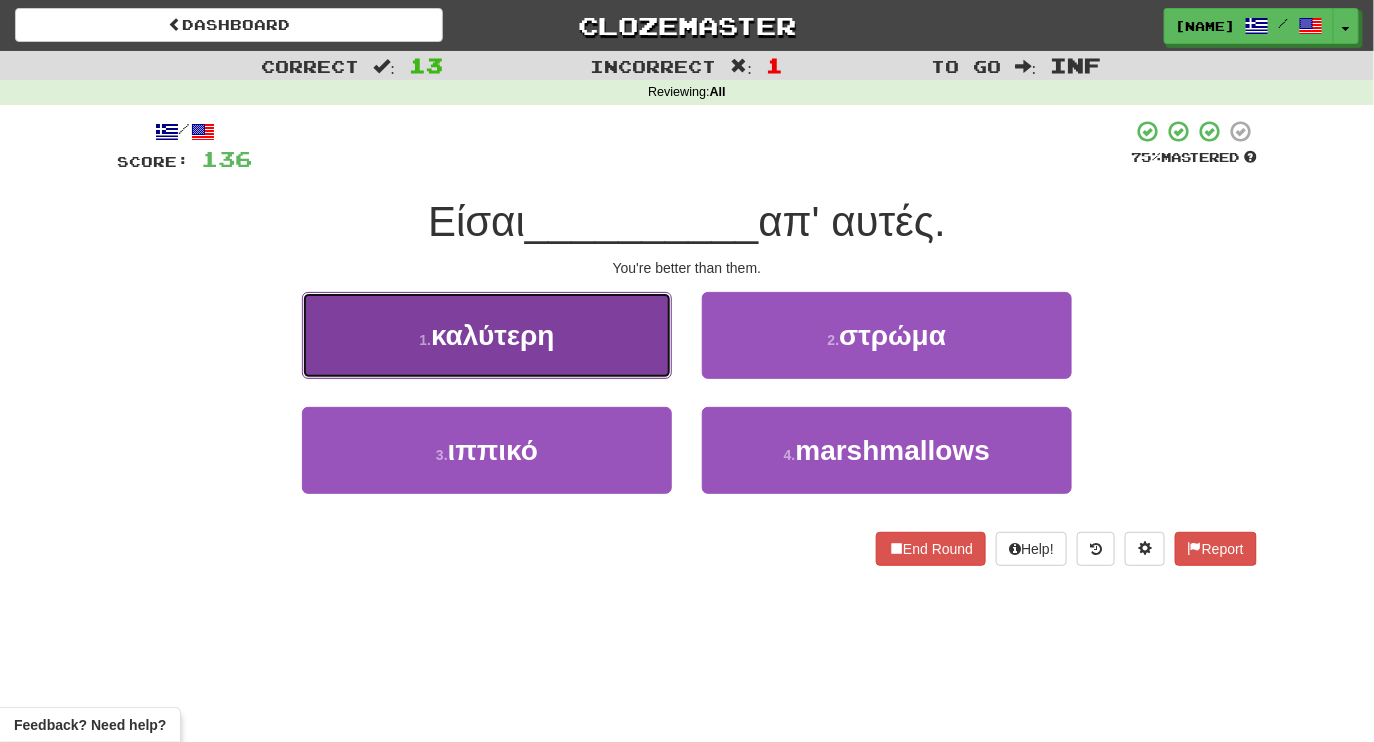 click on "1 .  καλύτερη" at bounding box center [487, 335] 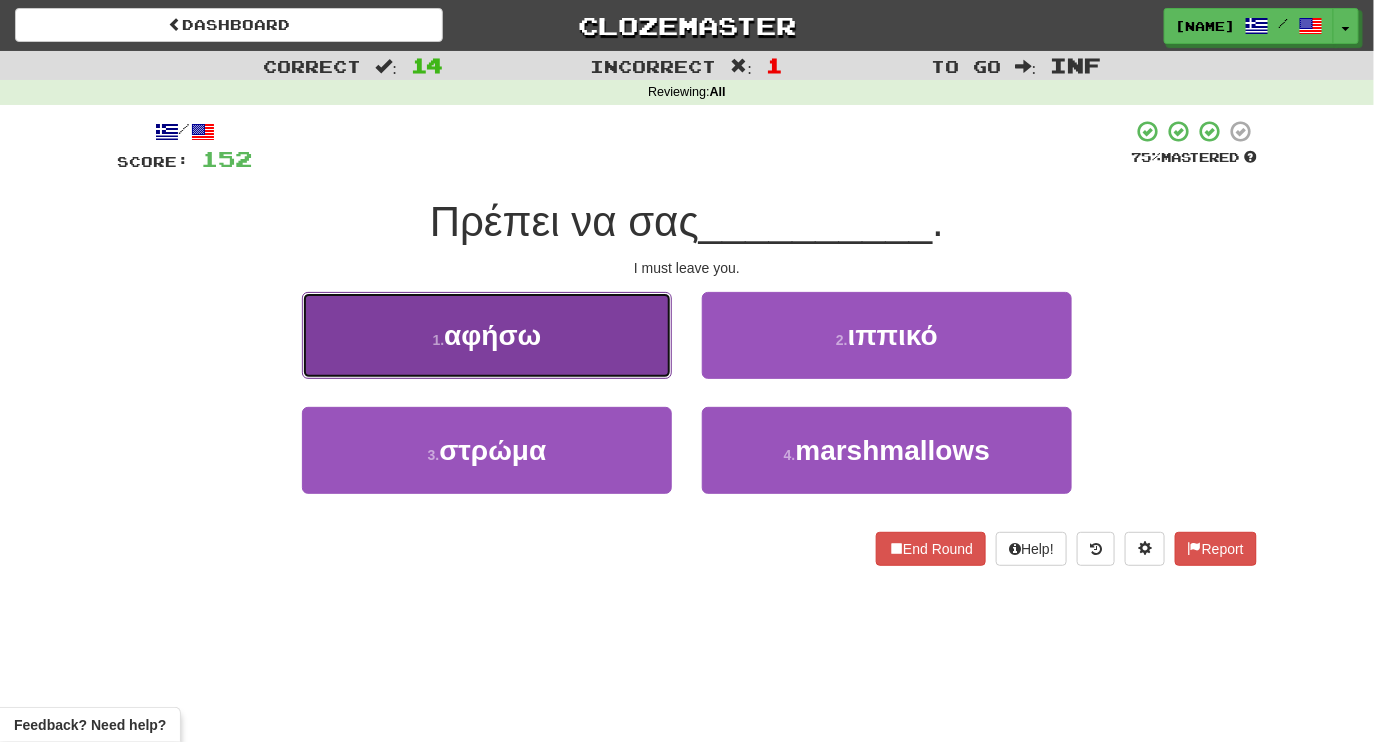 click on "1 .  αφήσω" at bounding box center (487, 335) 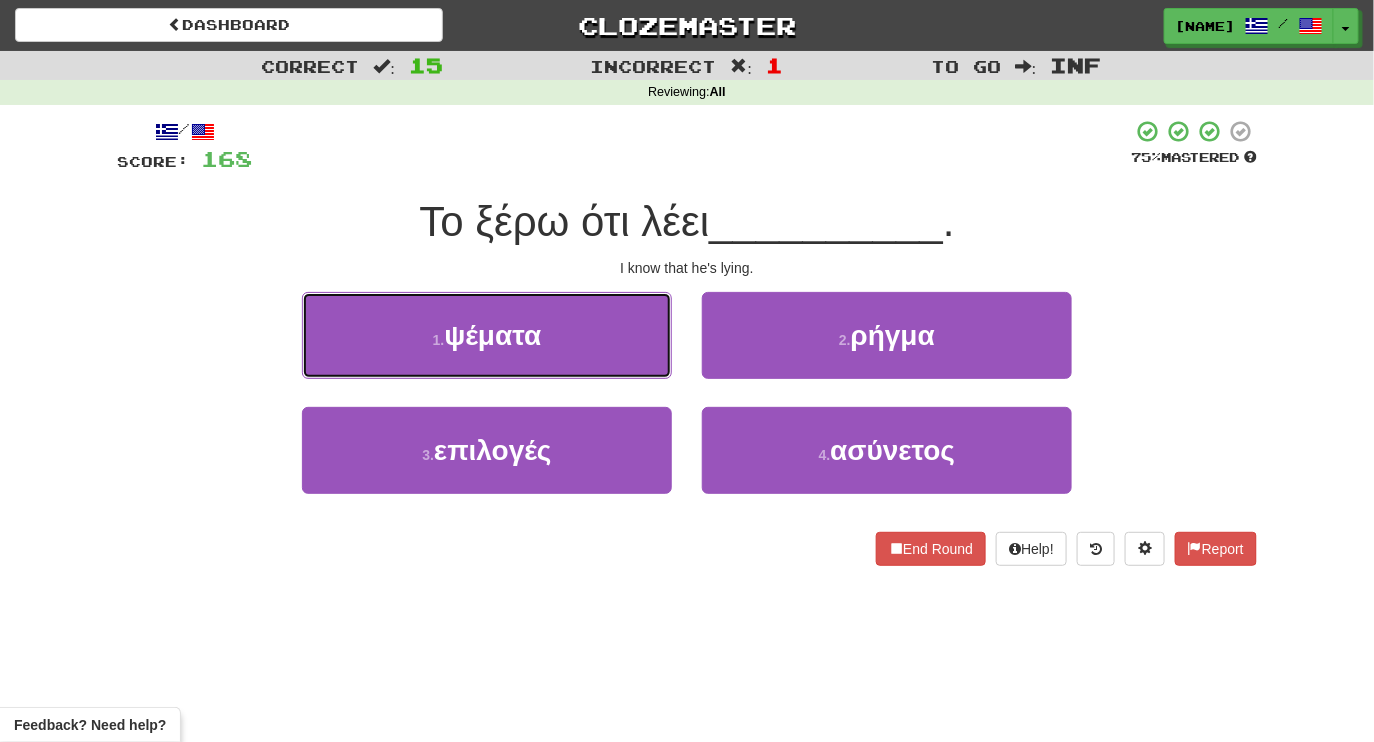 click on "1 .  ψέματα" at bounding box center (487, 335) 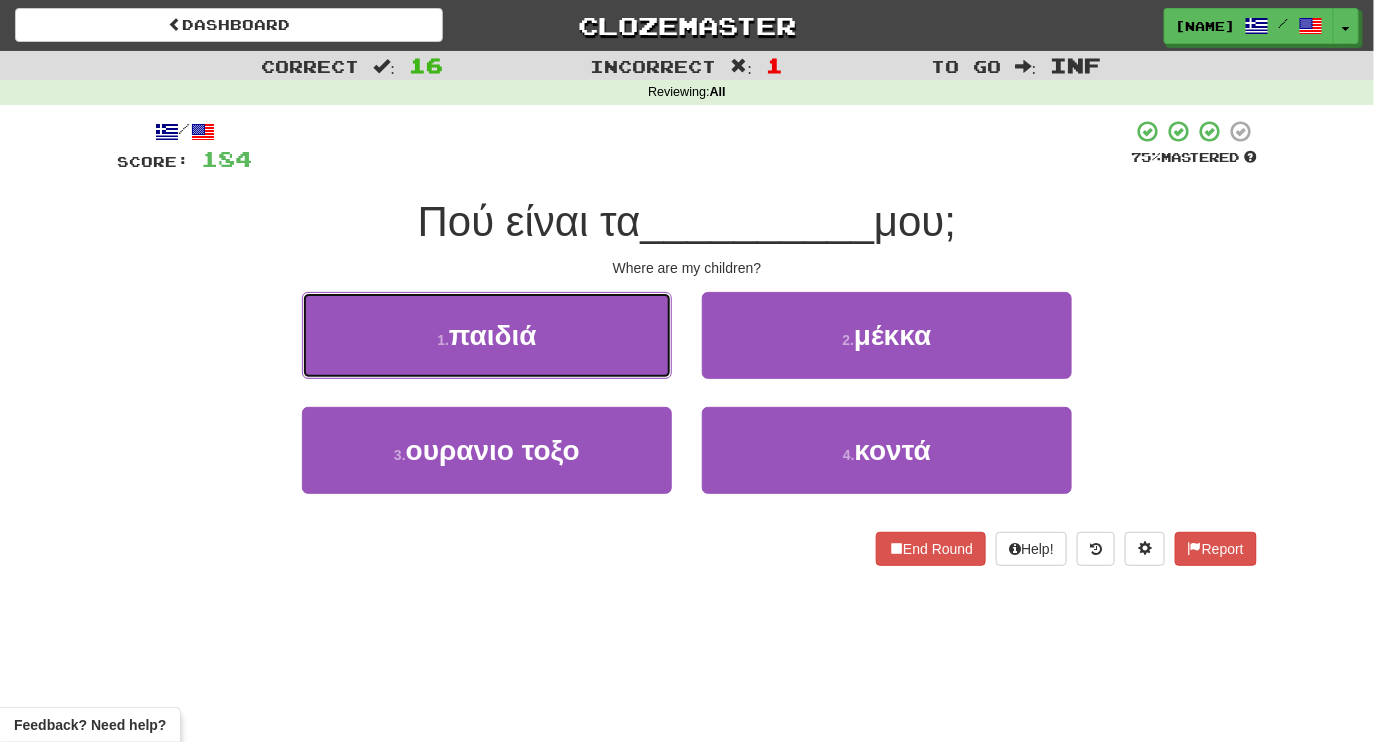 click on "1 .  παιδιά" at bounding box center (487, 335) 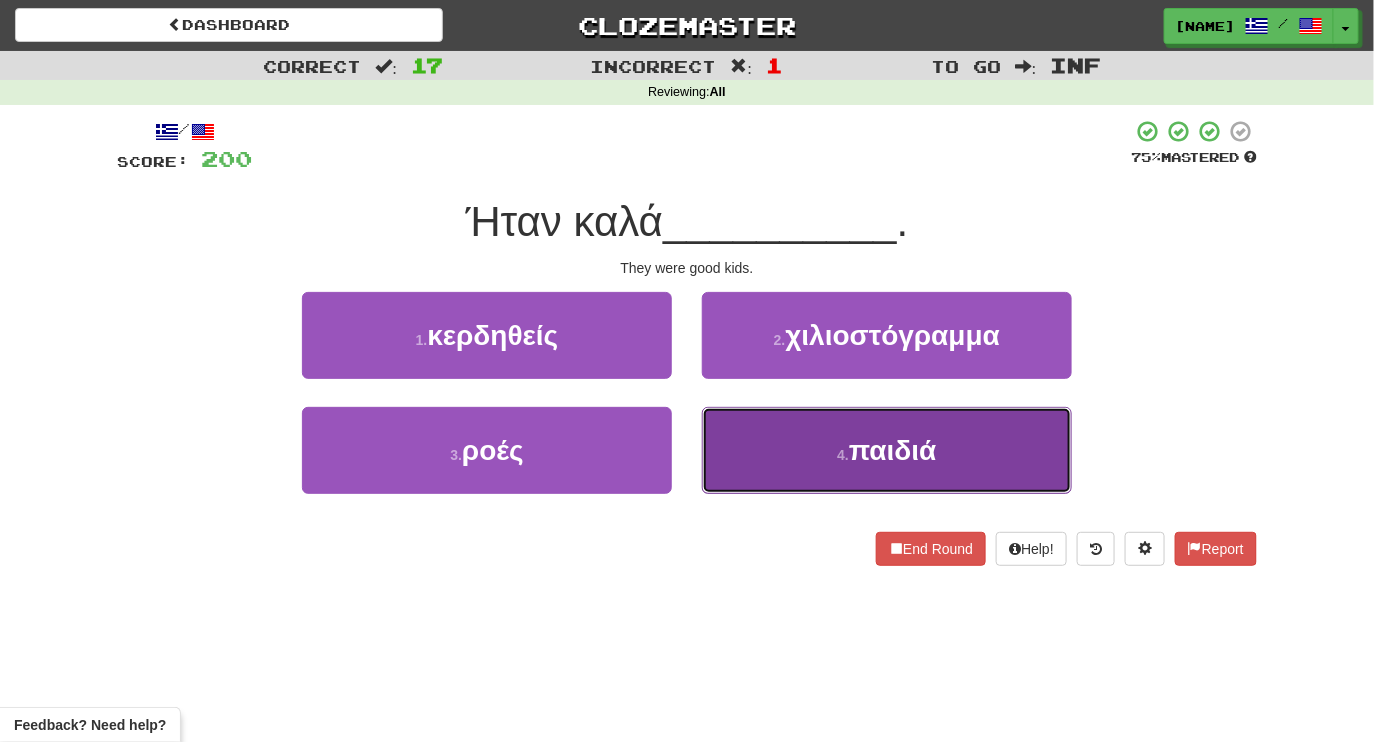 click on "4 .  παιδιά" at bounding box center [887, 450] 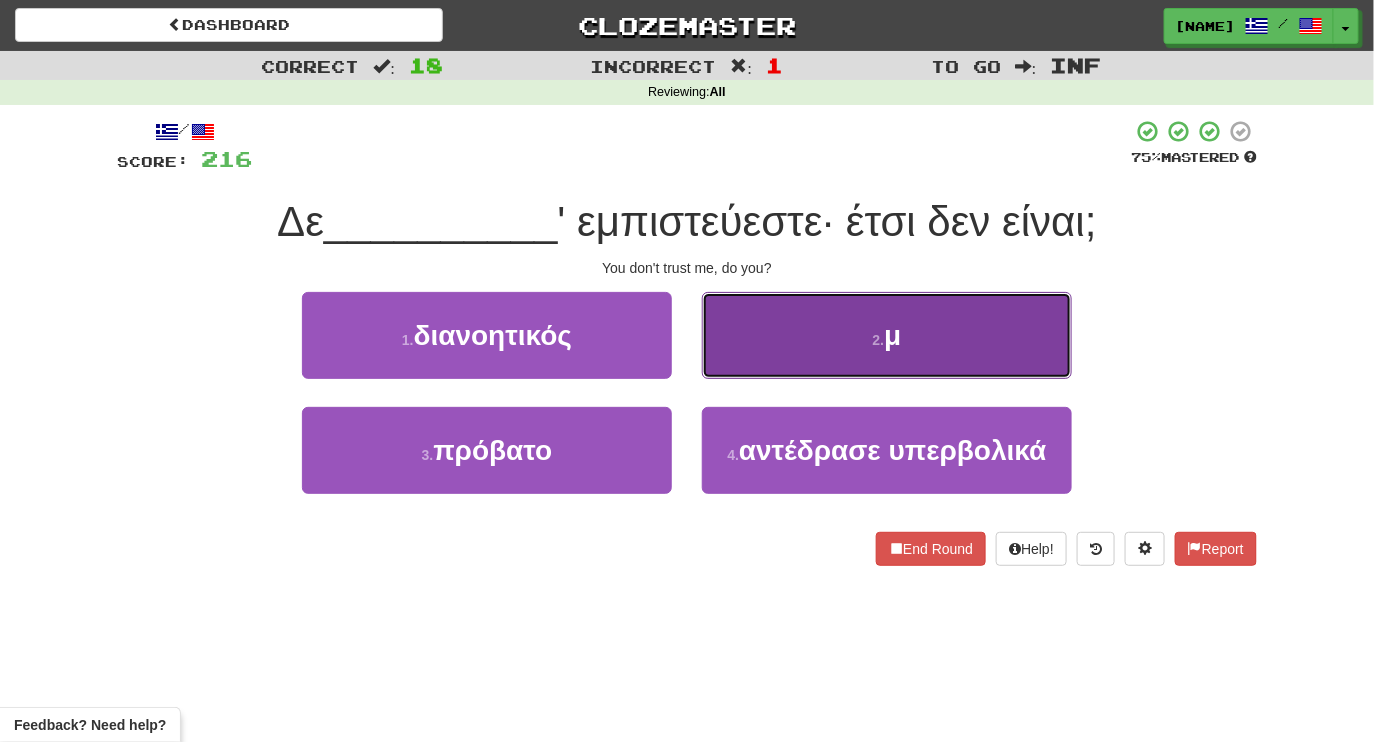 click on "2 .  μ" at bounding box center [887, 335] 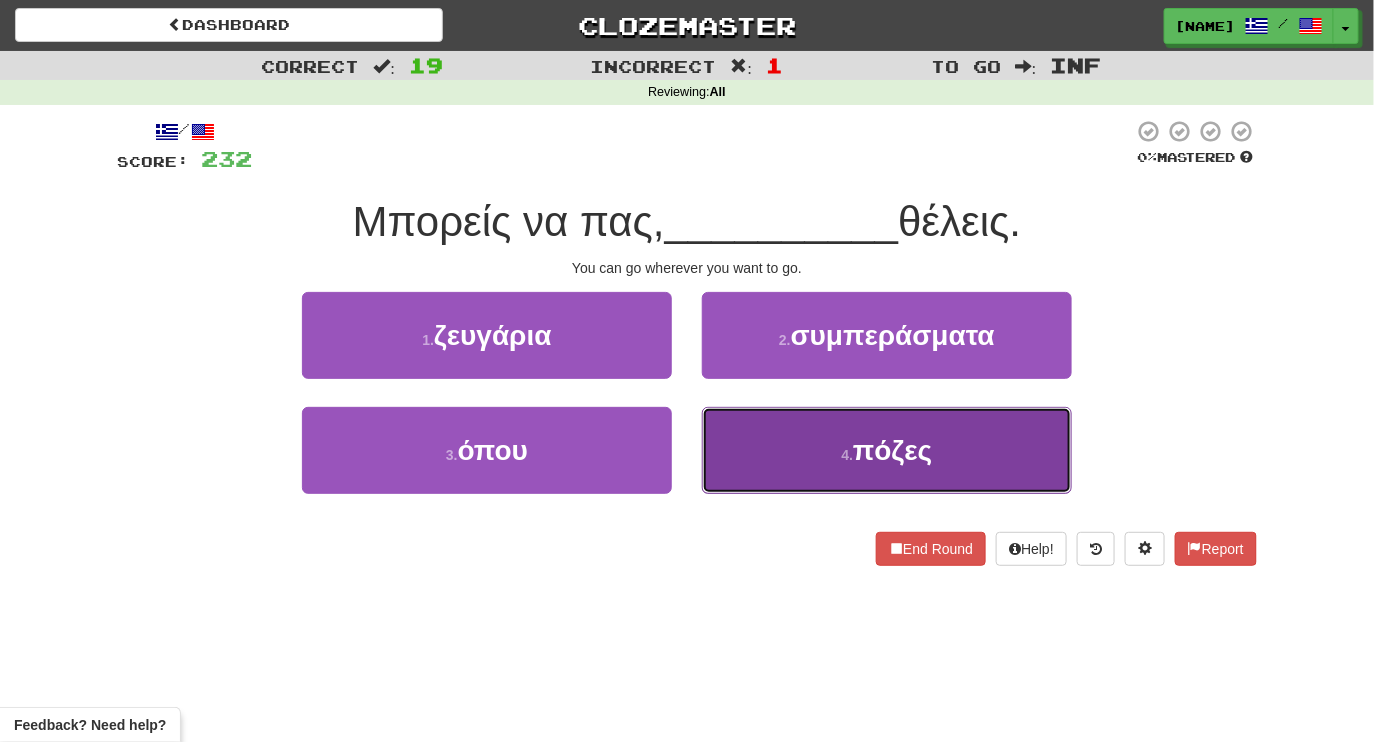 click on "4 .  πόζες" at bounding box center [887, 450] 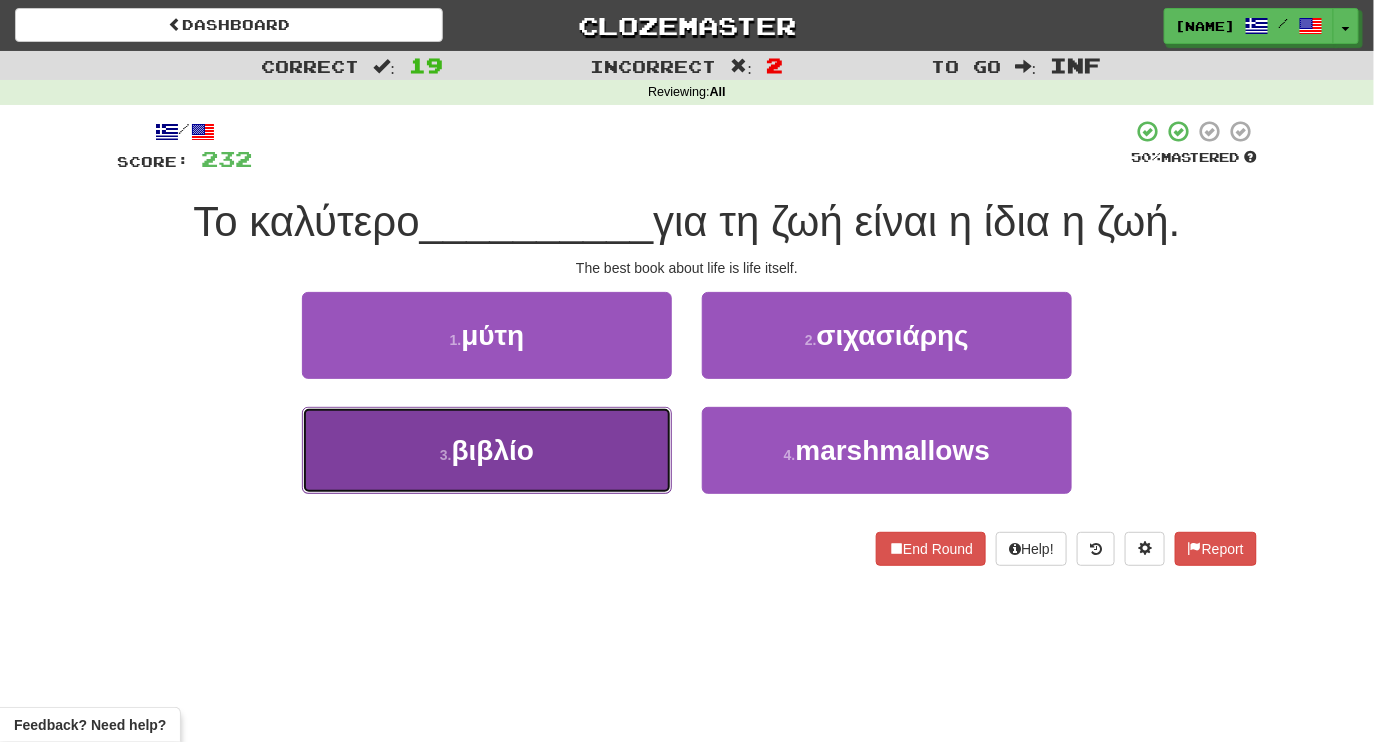 click on "3 .  βιβλίο" at bounding box center (487, 450) 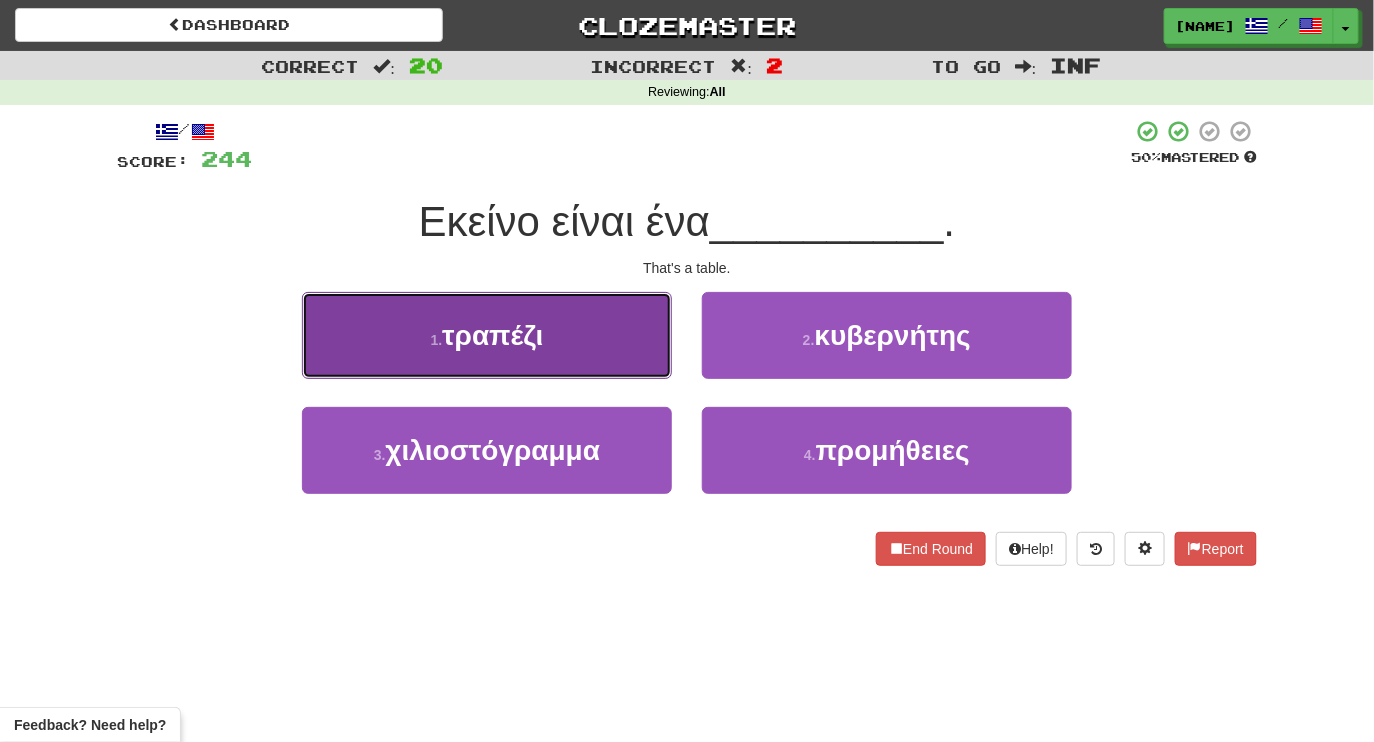 click on "1 .  τραπέζι" at bounding box center (487, 335) 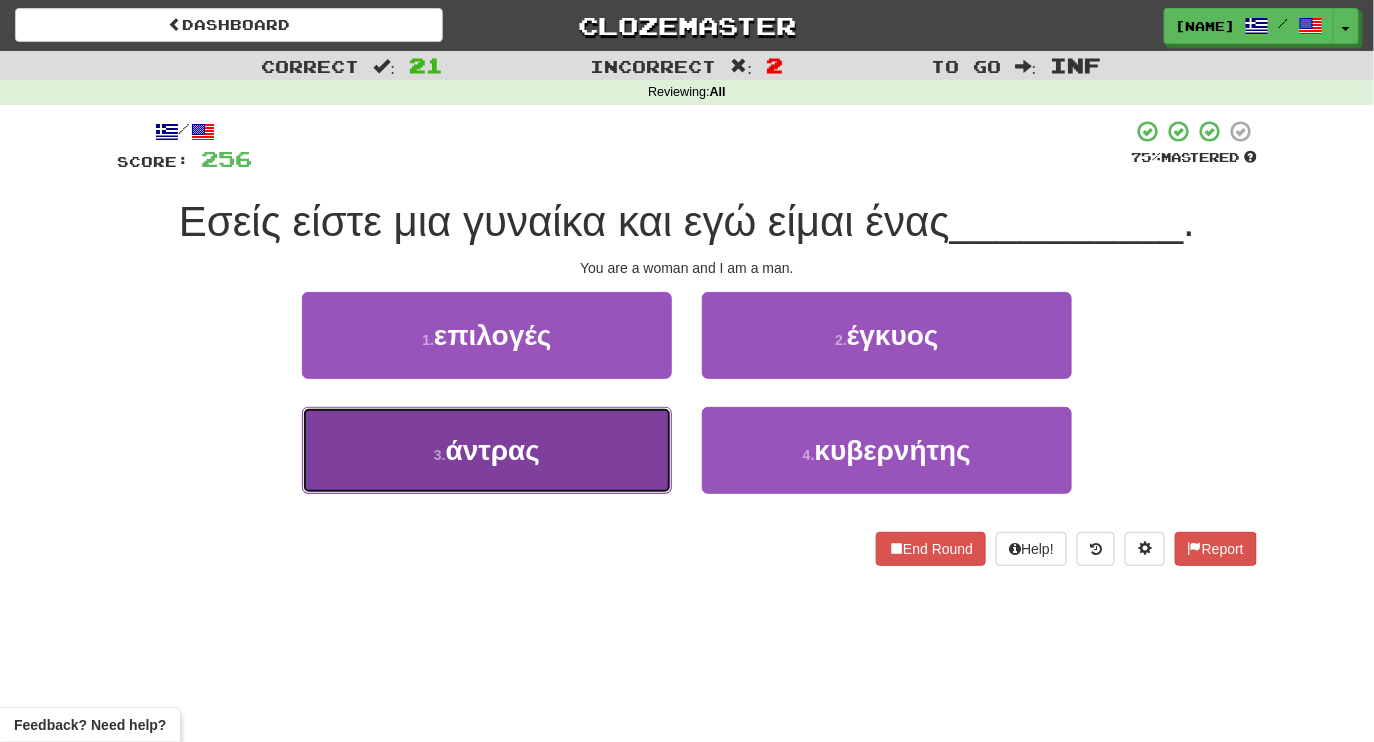 click on "3 .  άντρας" at bounding box center (487, 450) 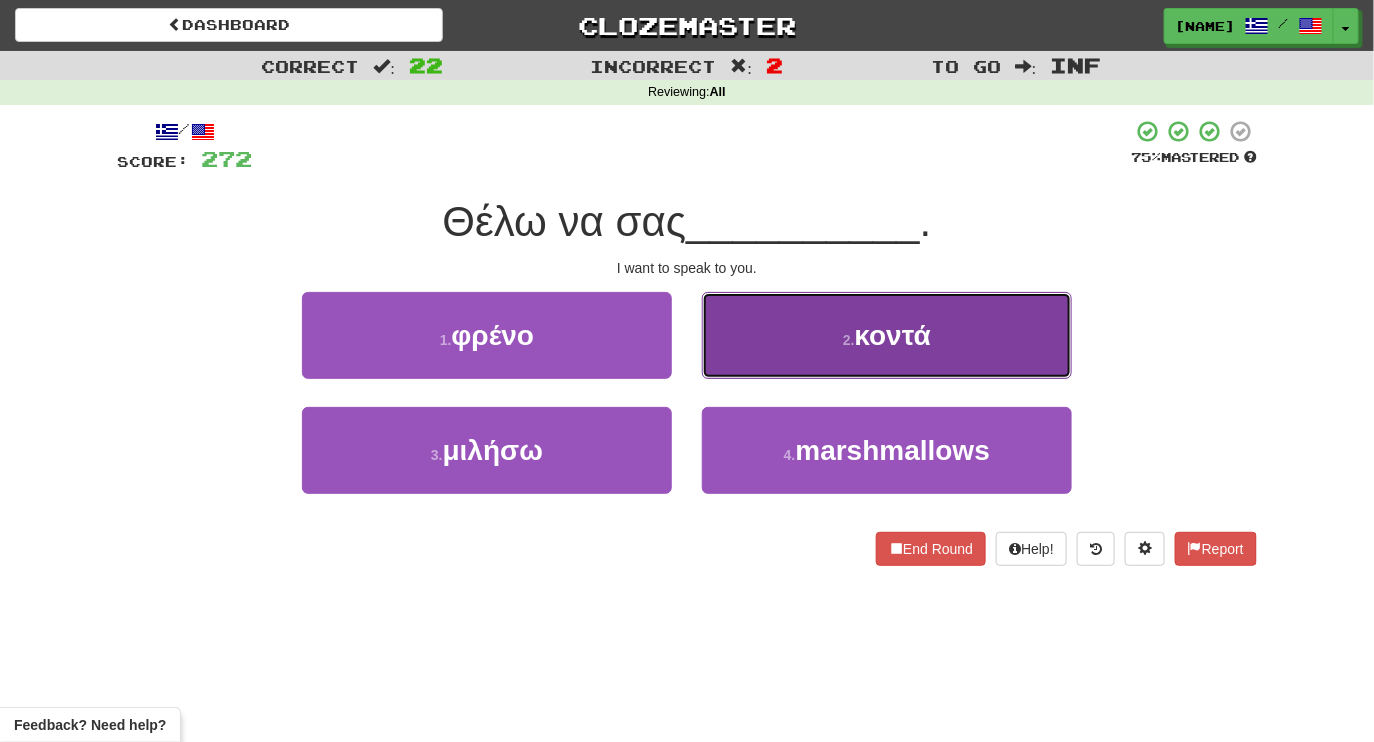 click on "2 .  κοντά" at bounding box center [887, 335] 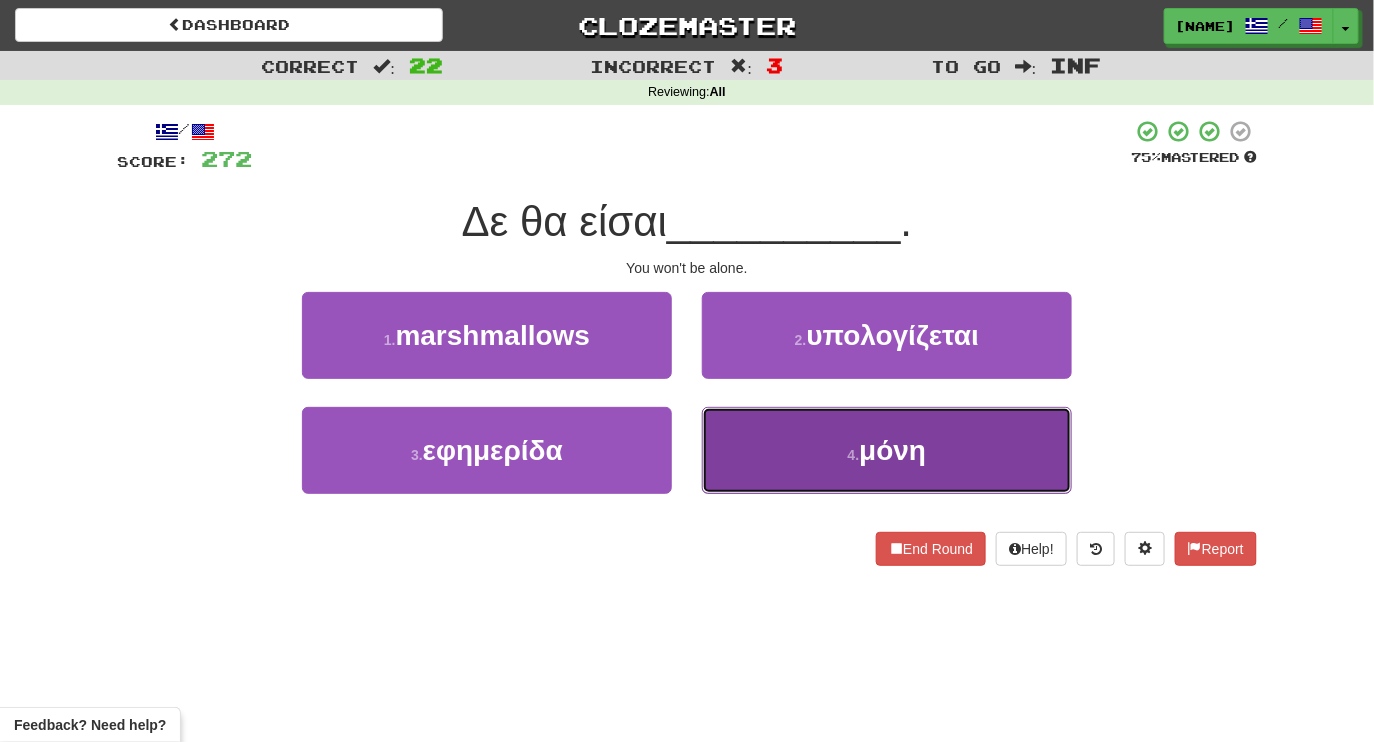 click on "4 .  μόνη" at bounding box center [887, 450] 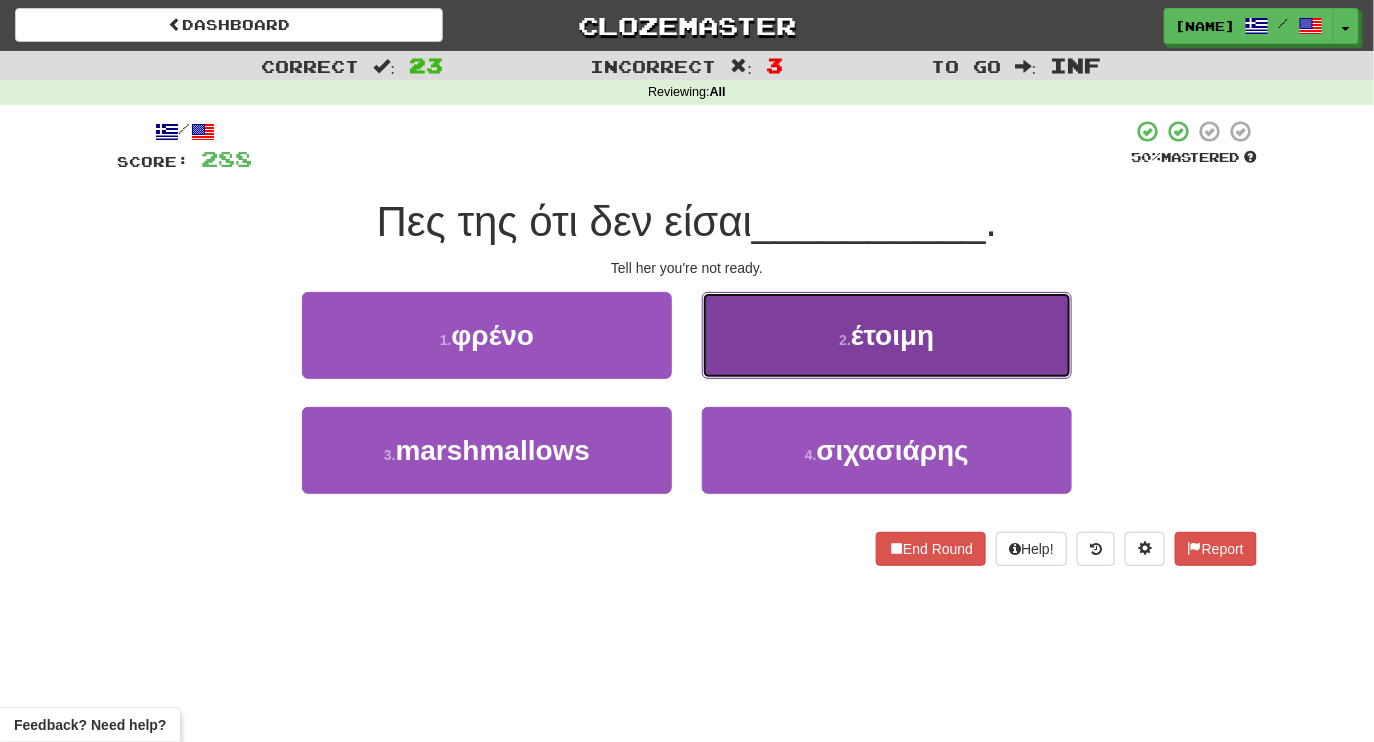 click on "2 .  έτοιμη" at bounding box center [887, 335] 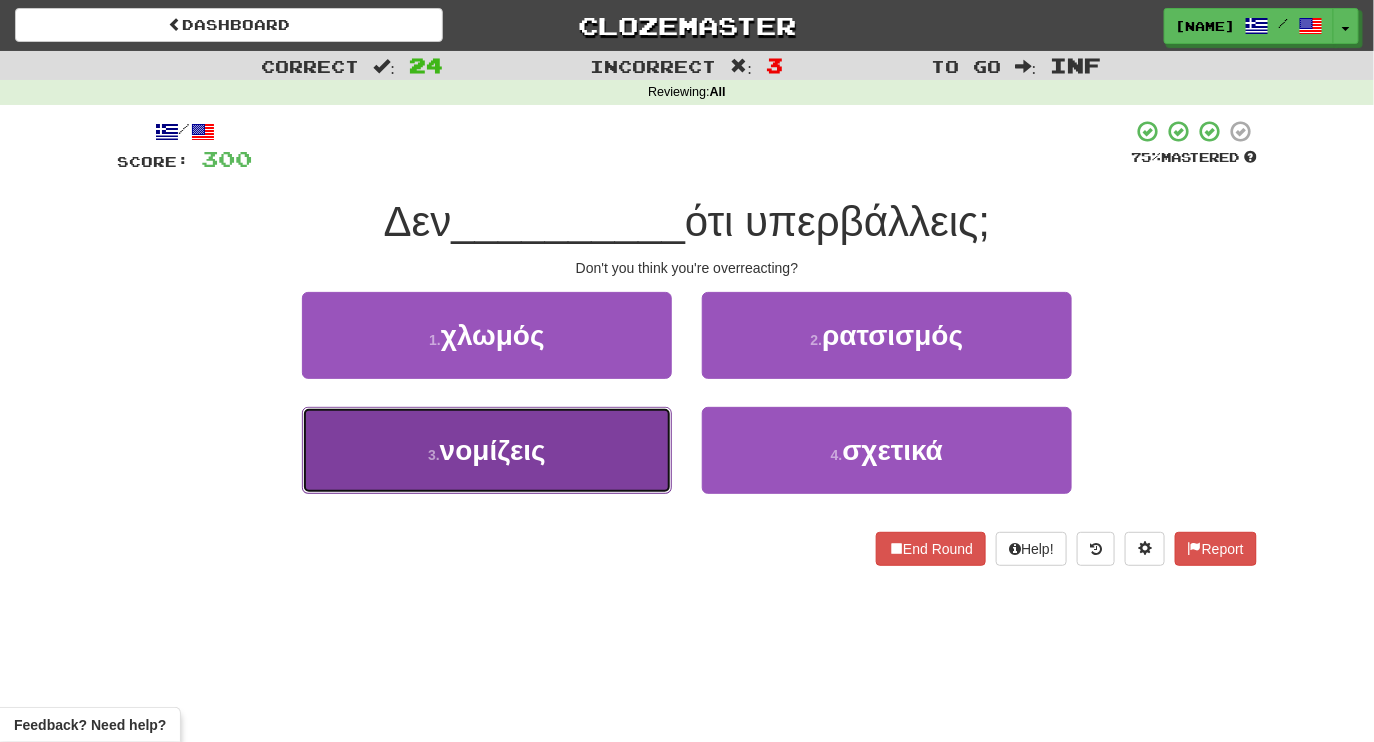 click on "3 .  νομίζεις" at bounding box center [487, 450] 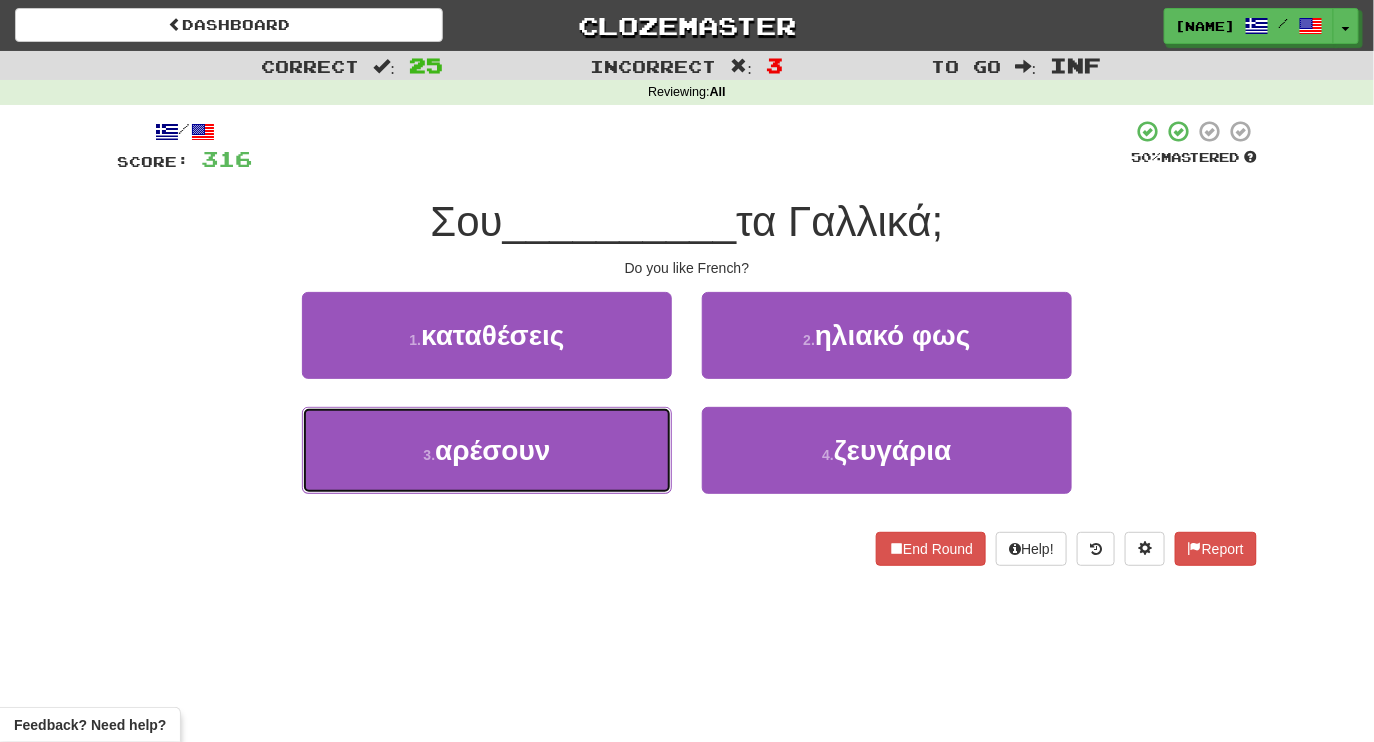 click on "3 .  αρέσουν" at bounding box center [487, 450] 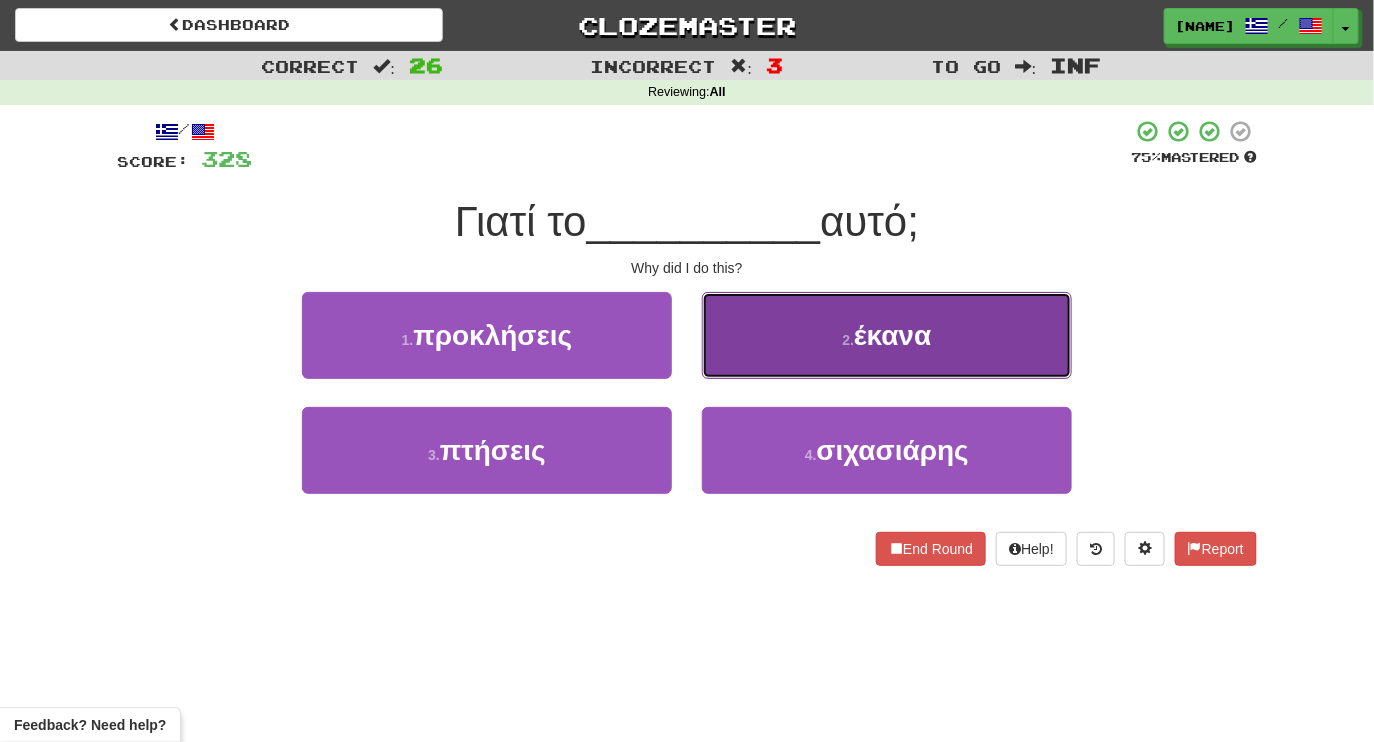 click on "2 .  έκανα" at bounding box center [887, 335] 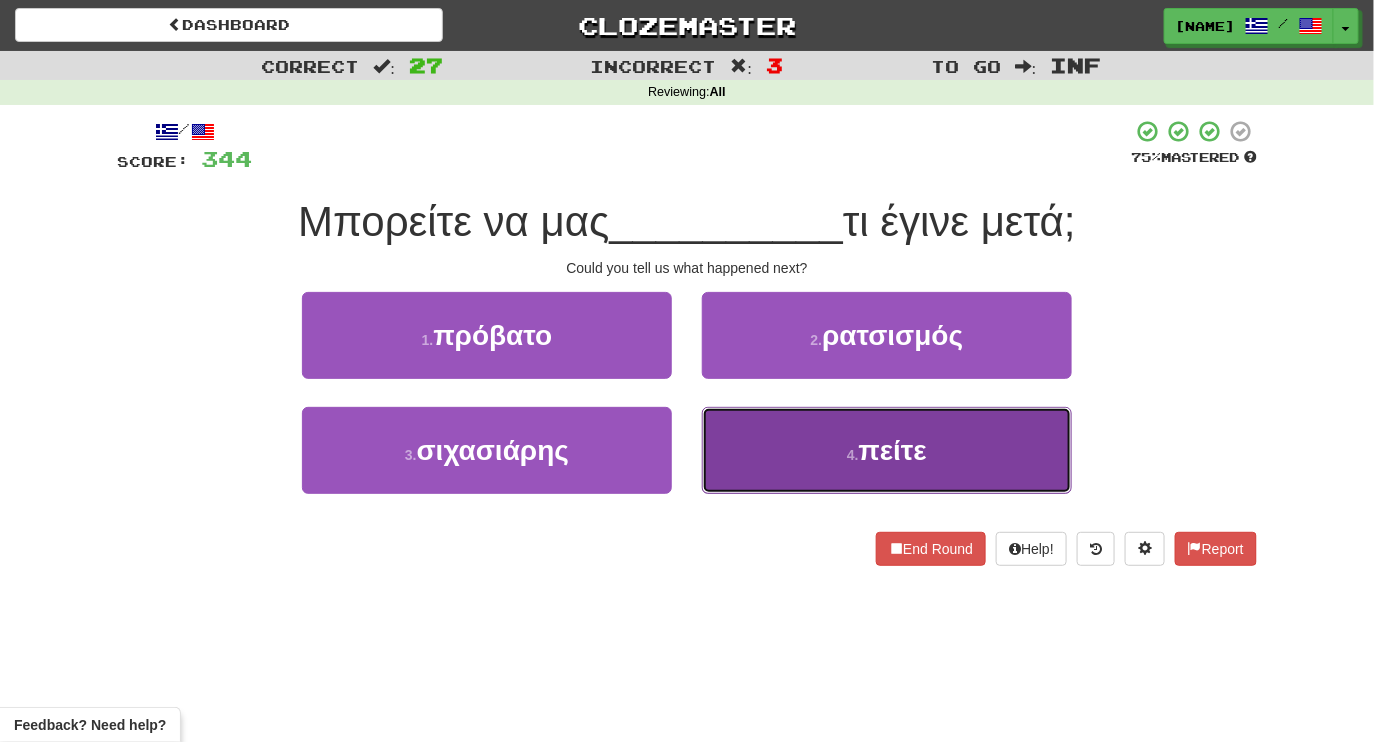 click on "4 .  πείτε" at bounding box center (887, 450) 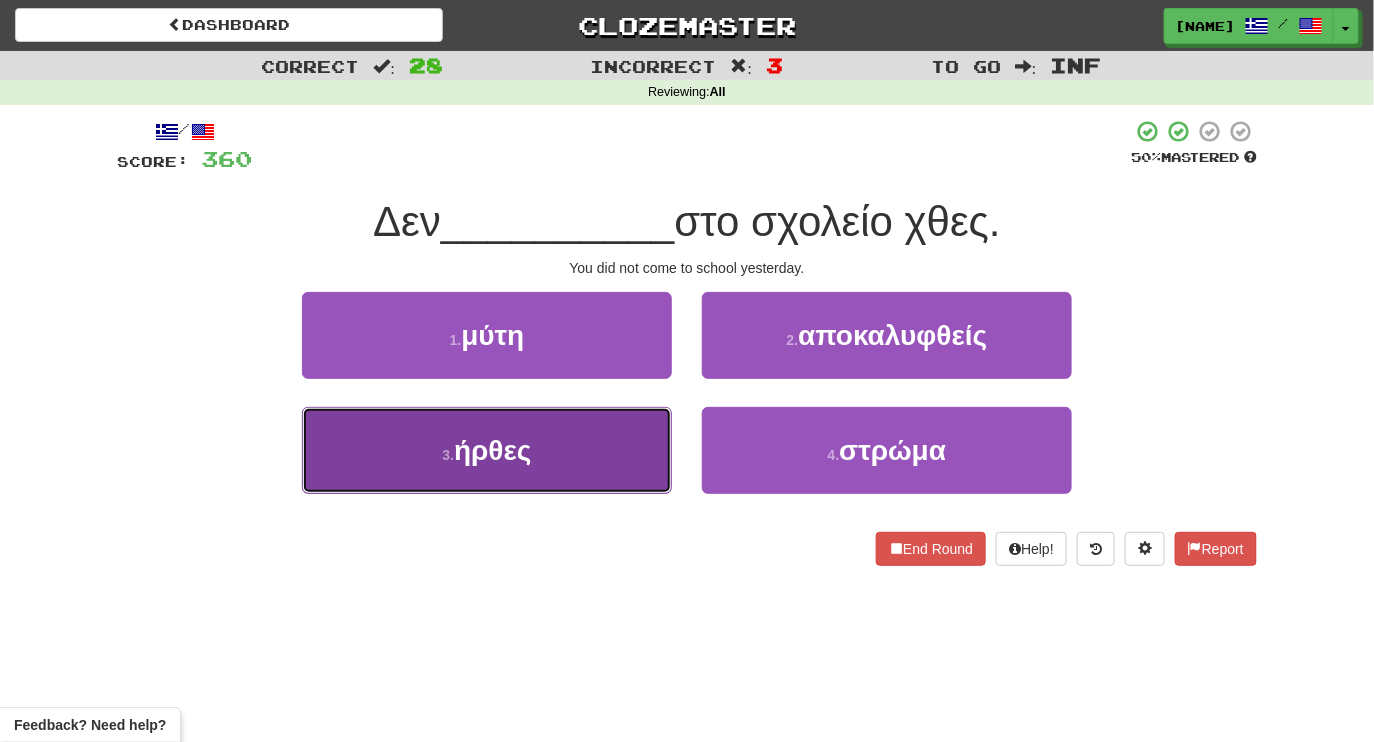 click on "ήρθες" at bounding box center [492, 450] 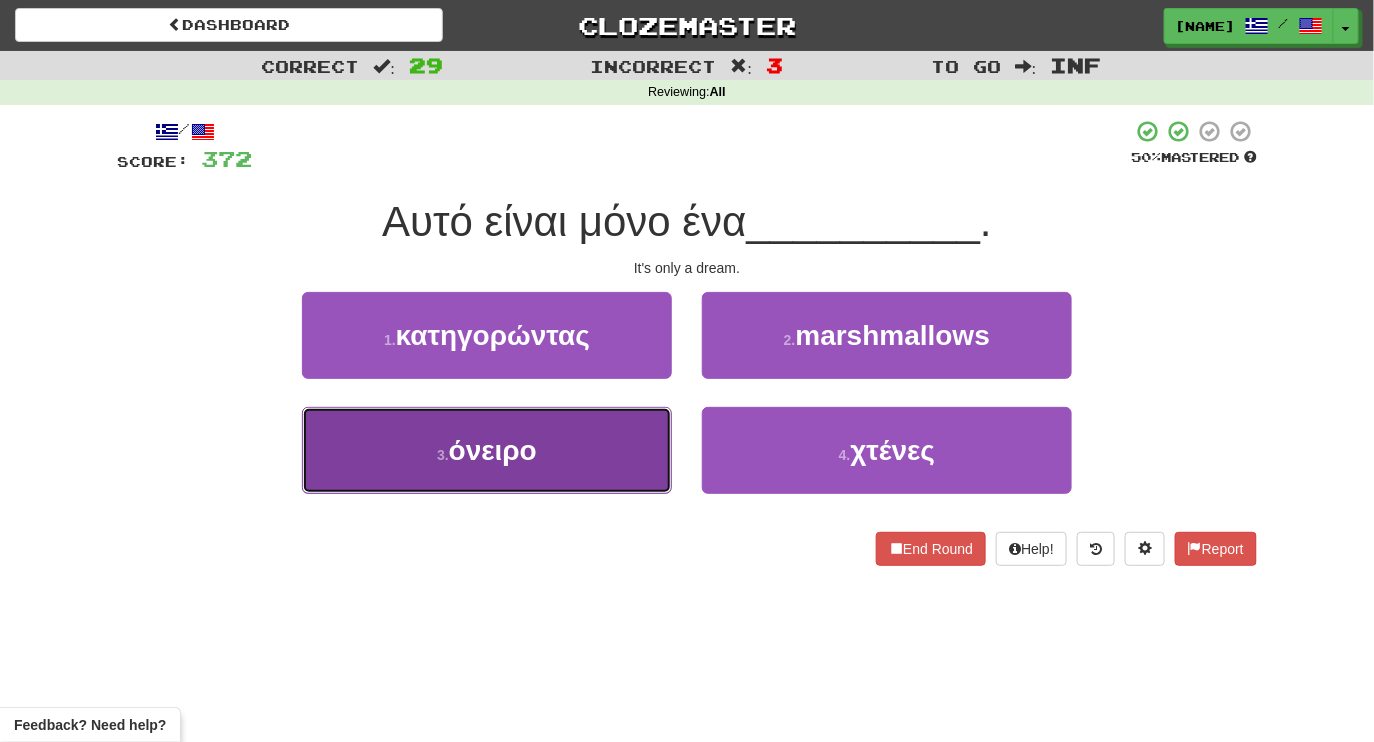 click on "3 .  όνειρο" at bounding box center (487, 450) 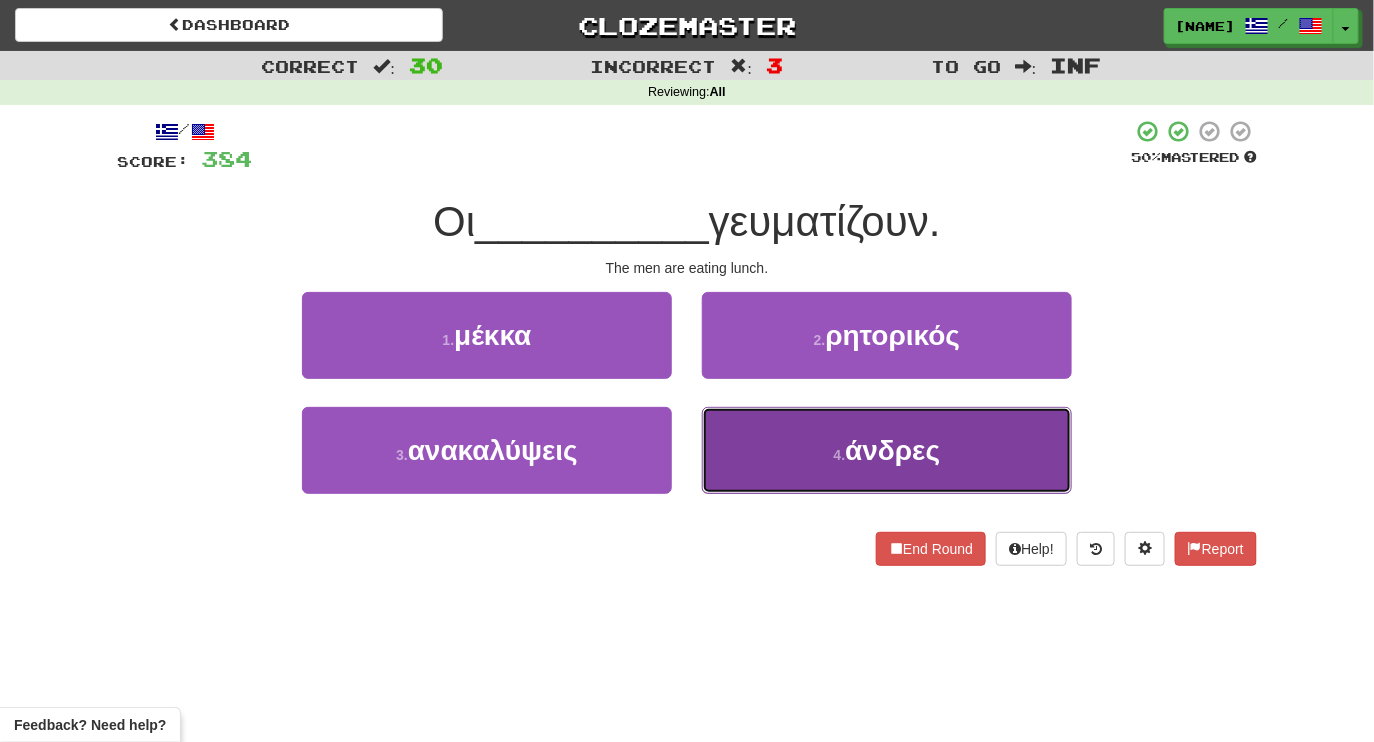 click on "4 .  άνδρες" at bounding box center (887, 450) 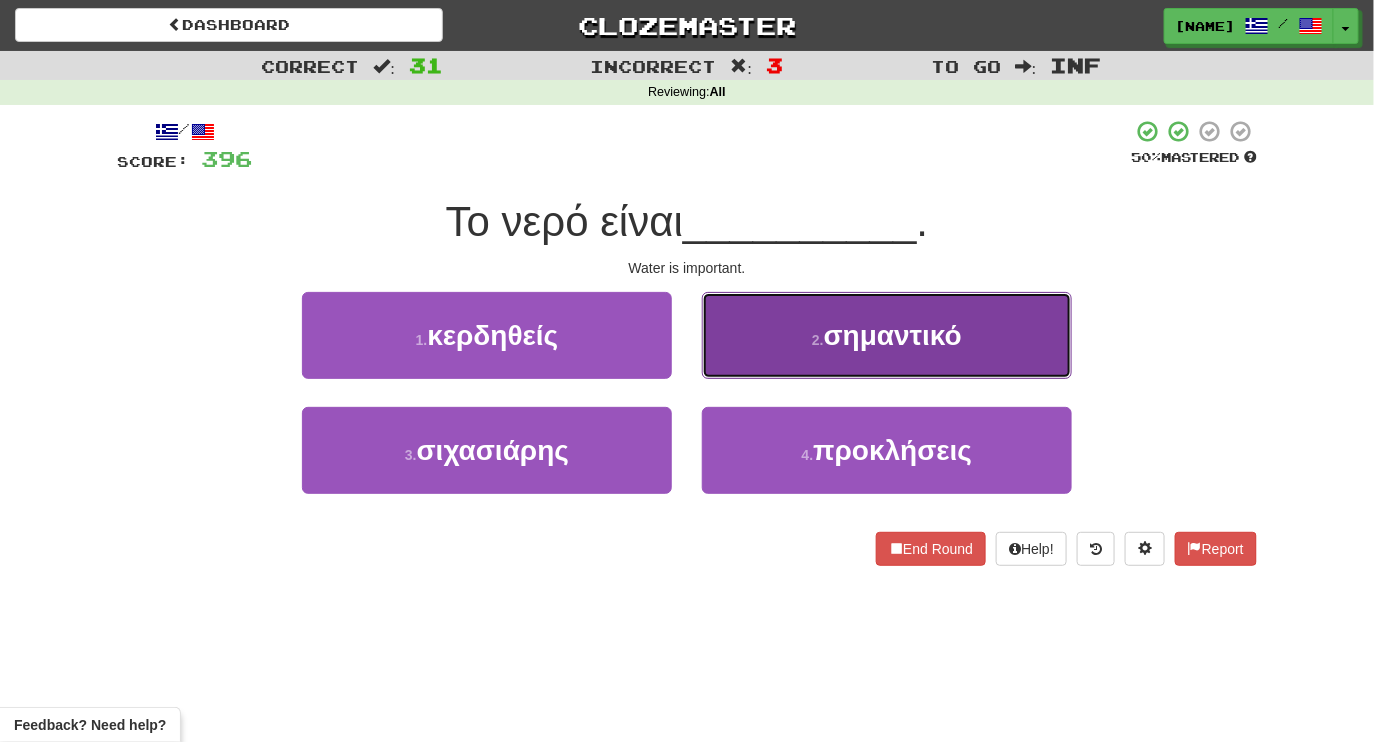 click on "2 .  σημαντικό" at bounding box center (887, 335) 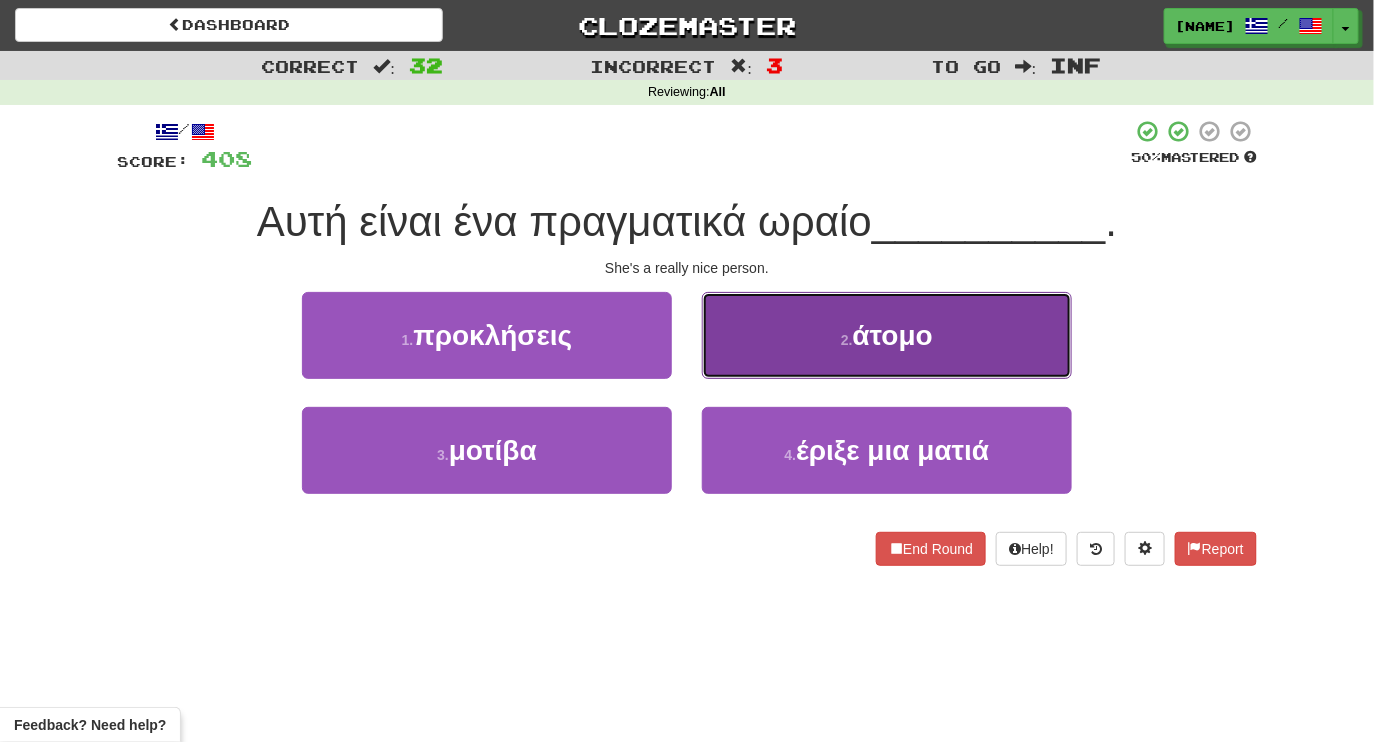 click on "2 .  άτομο" at bounding box center [887, 335] 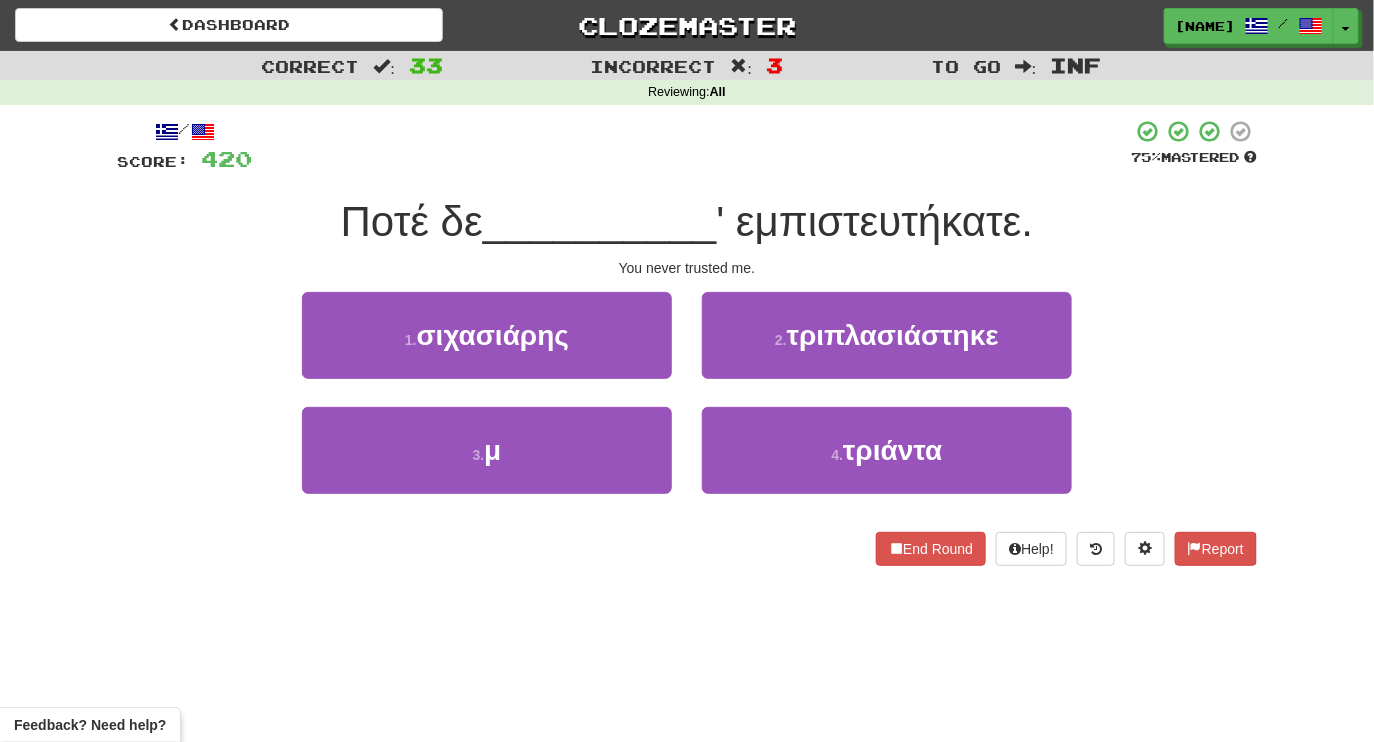 click on "3 .  μ" at bounding box center [487, 464] 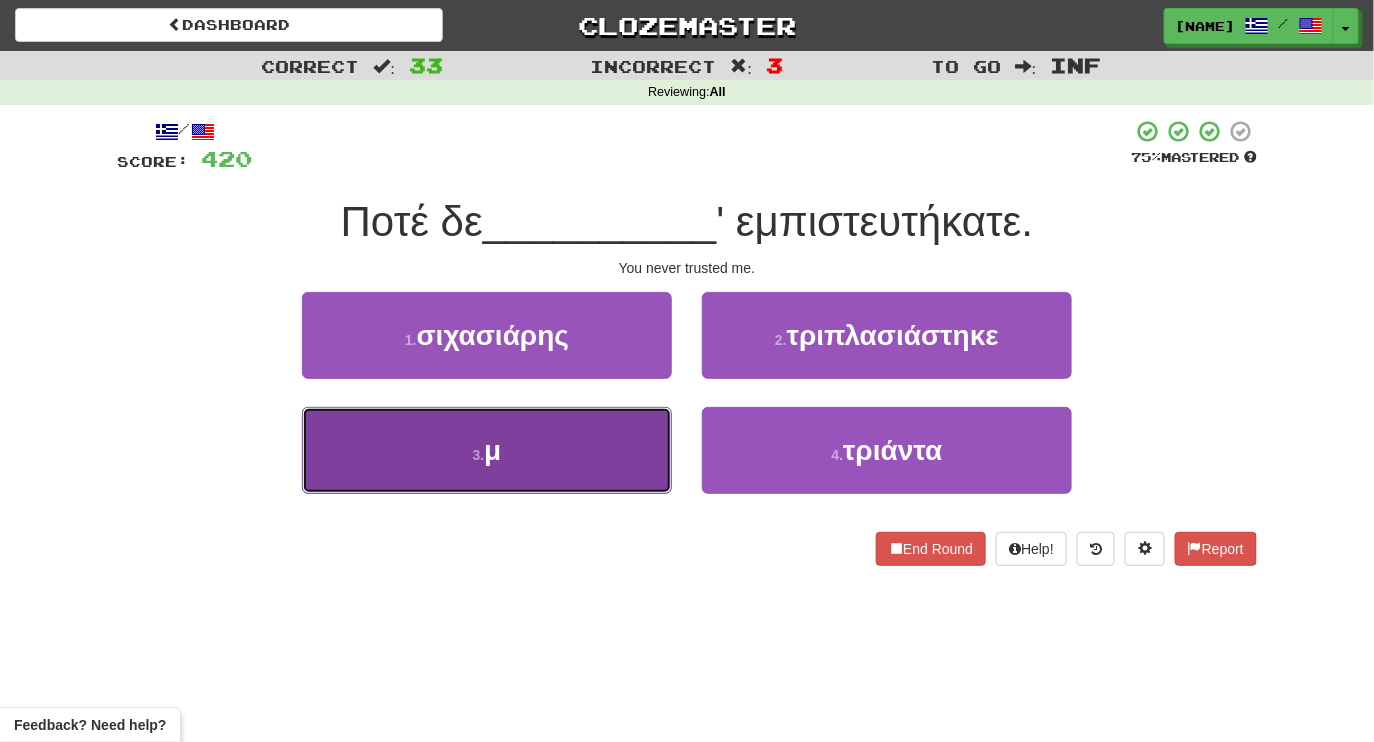 click on "3 .  μ" at bounding box center [487, 450] 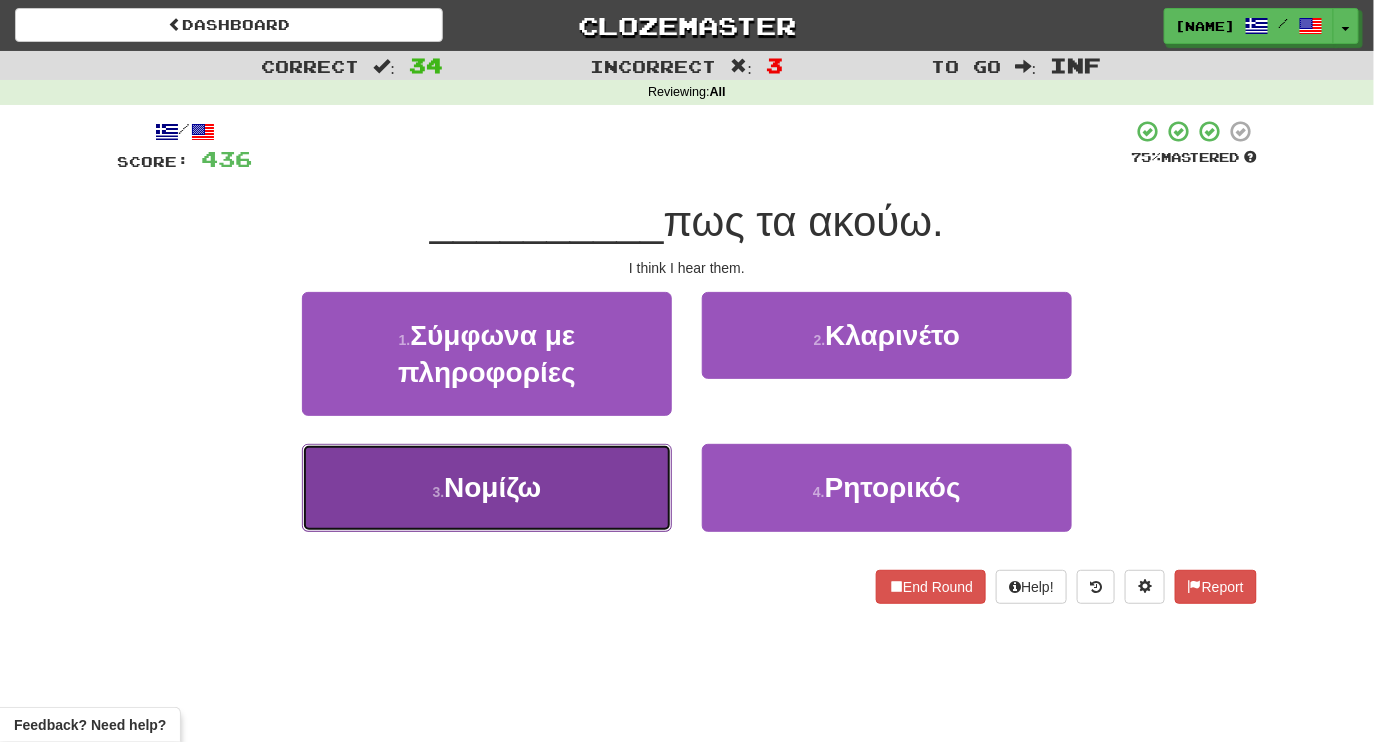 click on "3 .  Νομίζω" at bounding box center [487, 487] 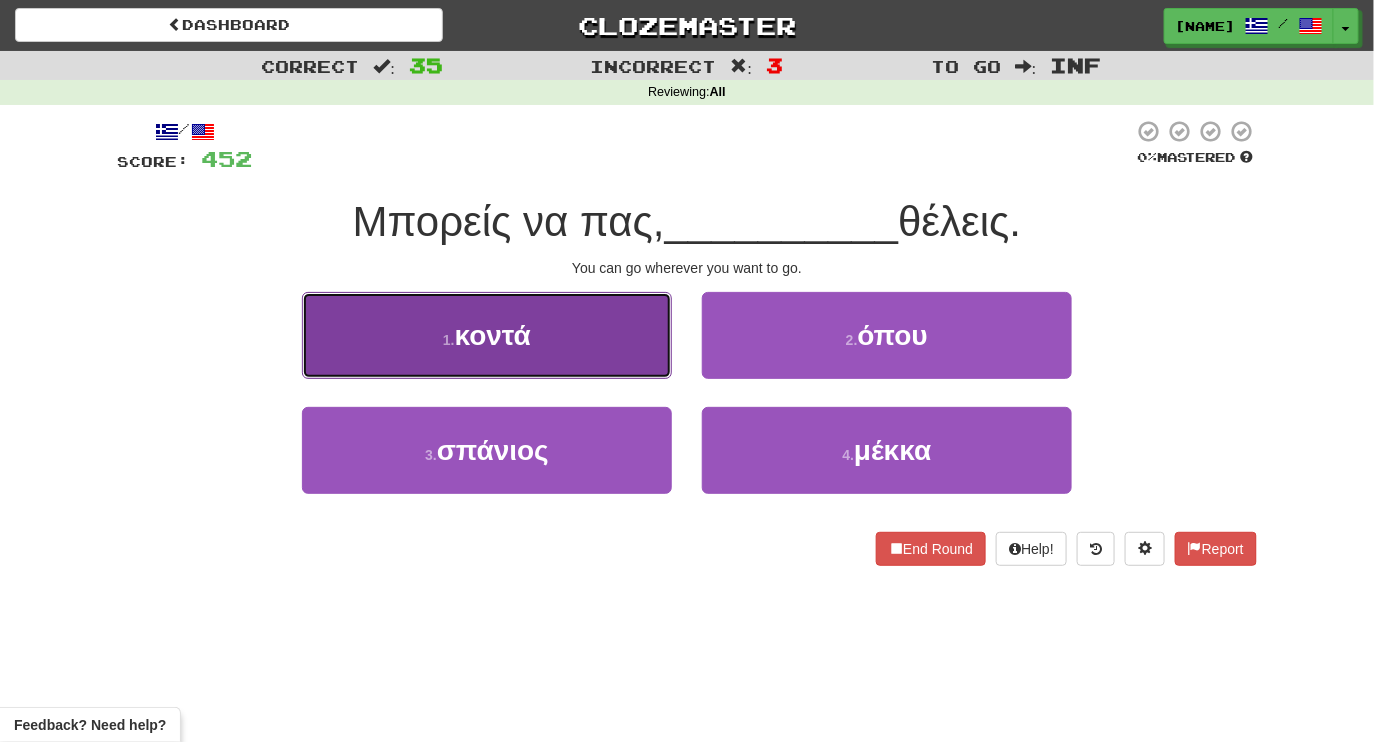 click on "1 .  κοντά" at bounding box center [487, 335] 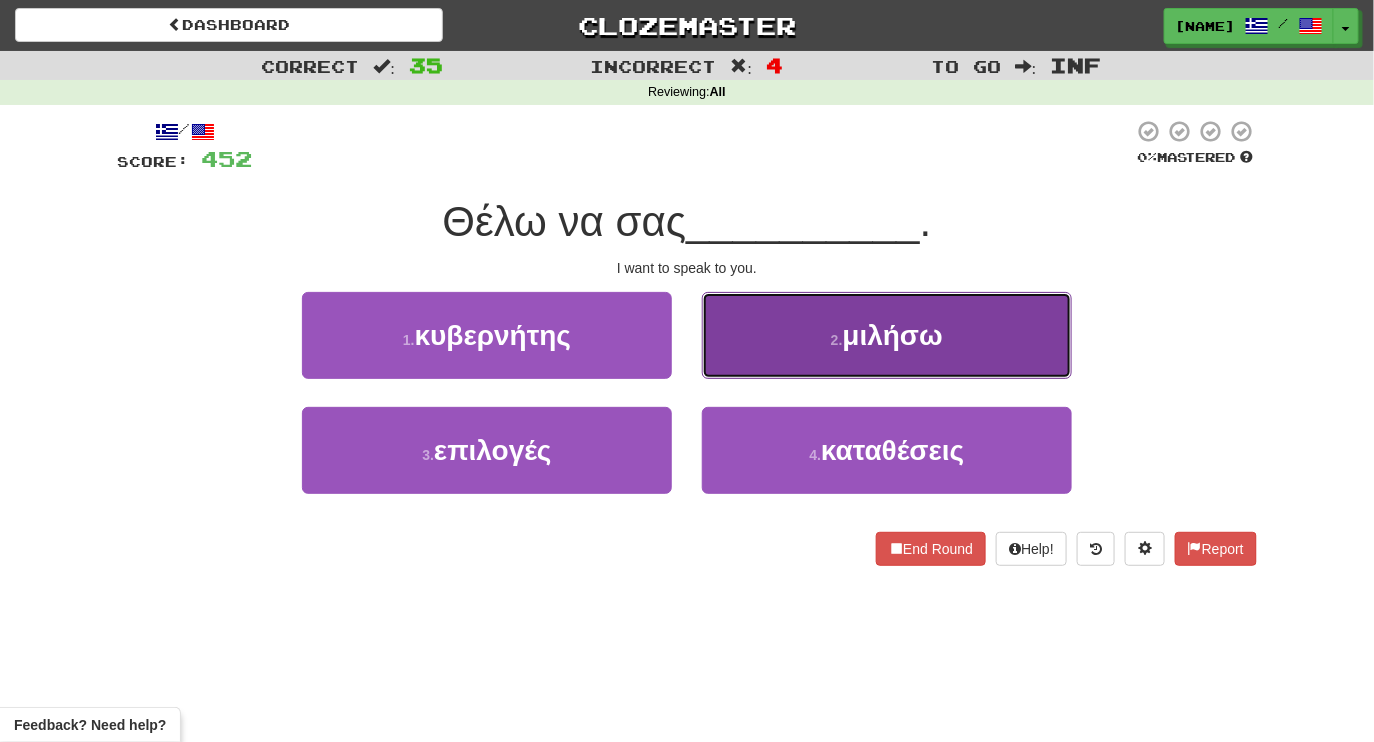 click on "2 .  μιλήσω" at bounding box center [887, 335] 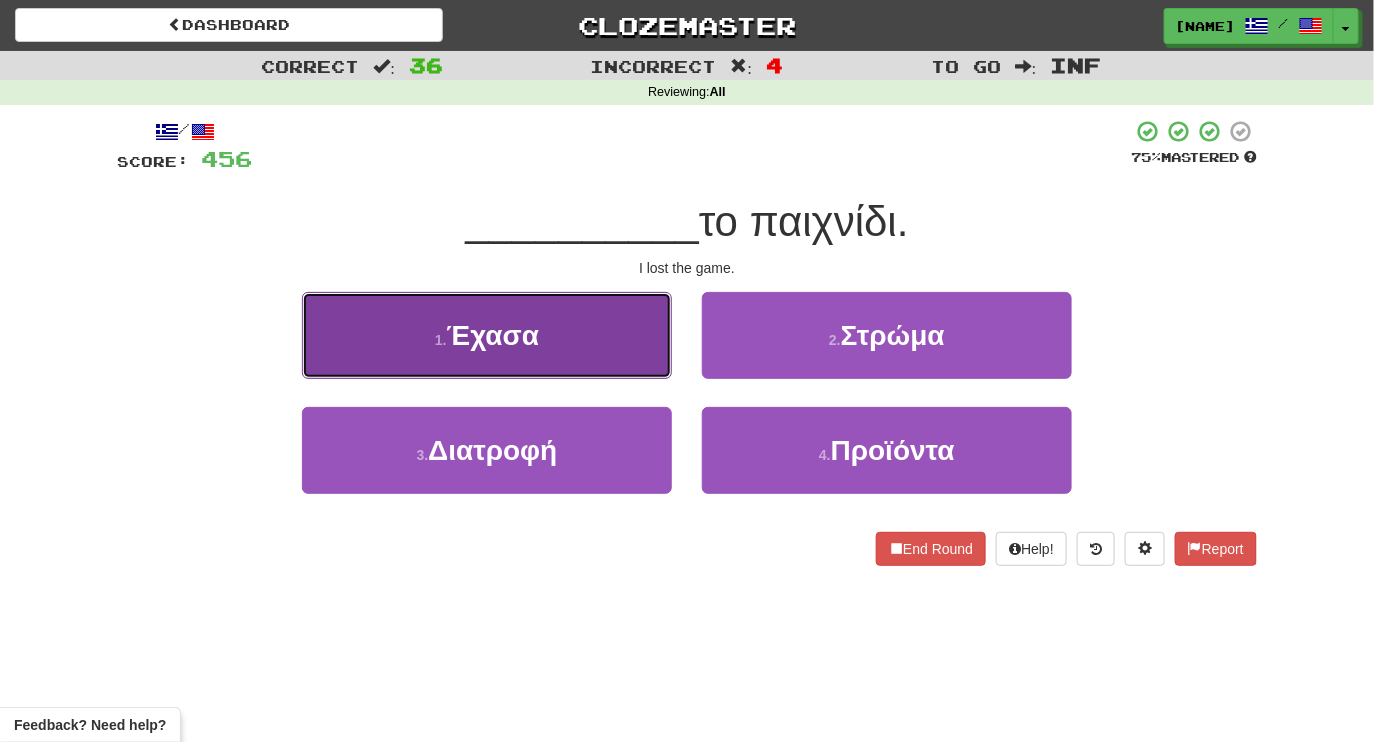click on "1 .  Έχασα" at bounding box center [487, 335] 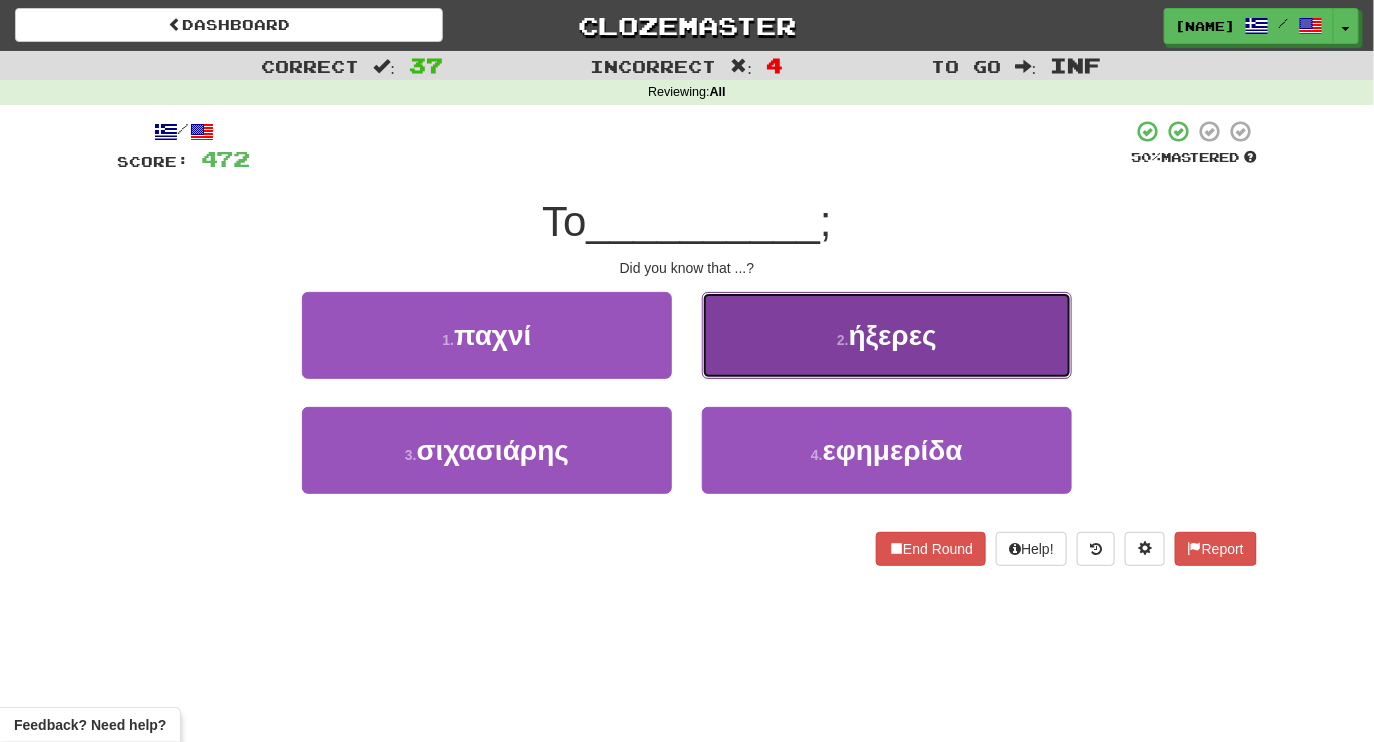 click on "2 .  ήξερες" at bounding box center [887, 335] 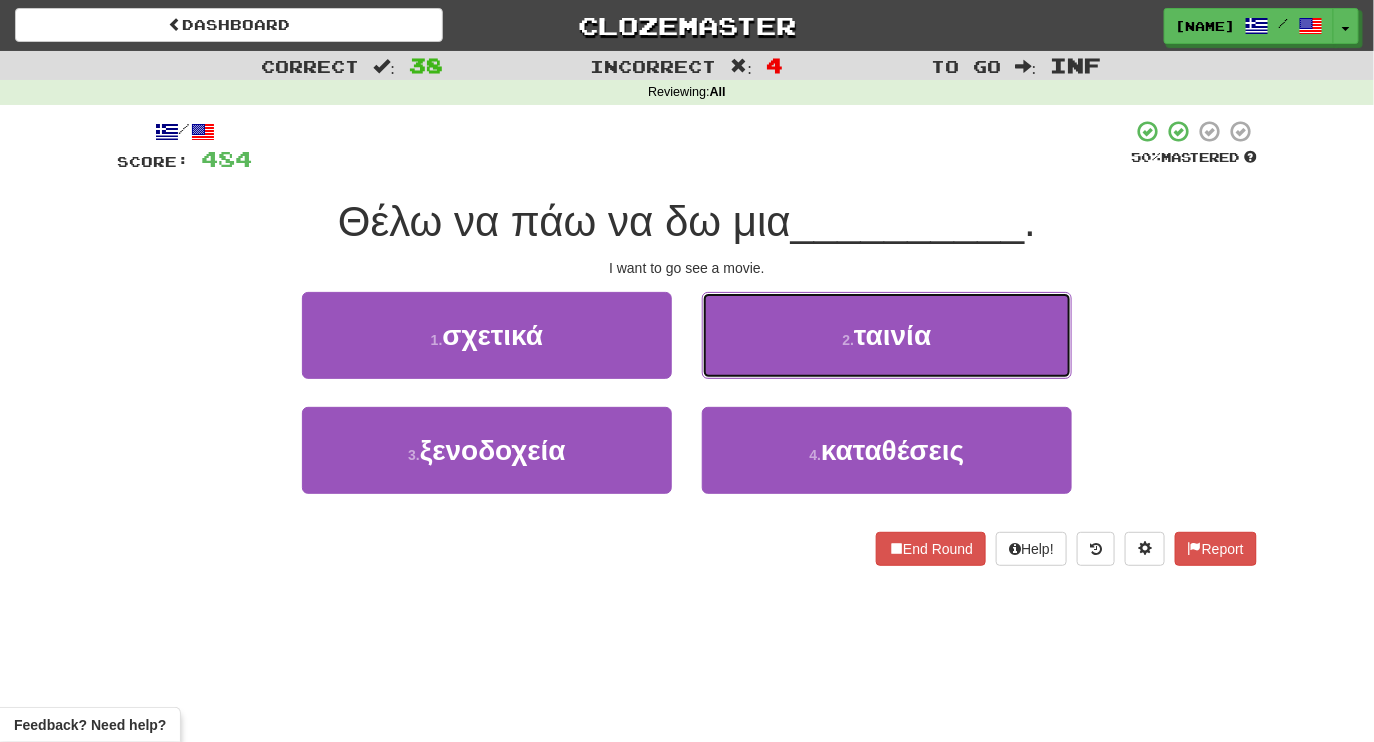 click on "2 .  ταινία" at bounding box center (887, 335) 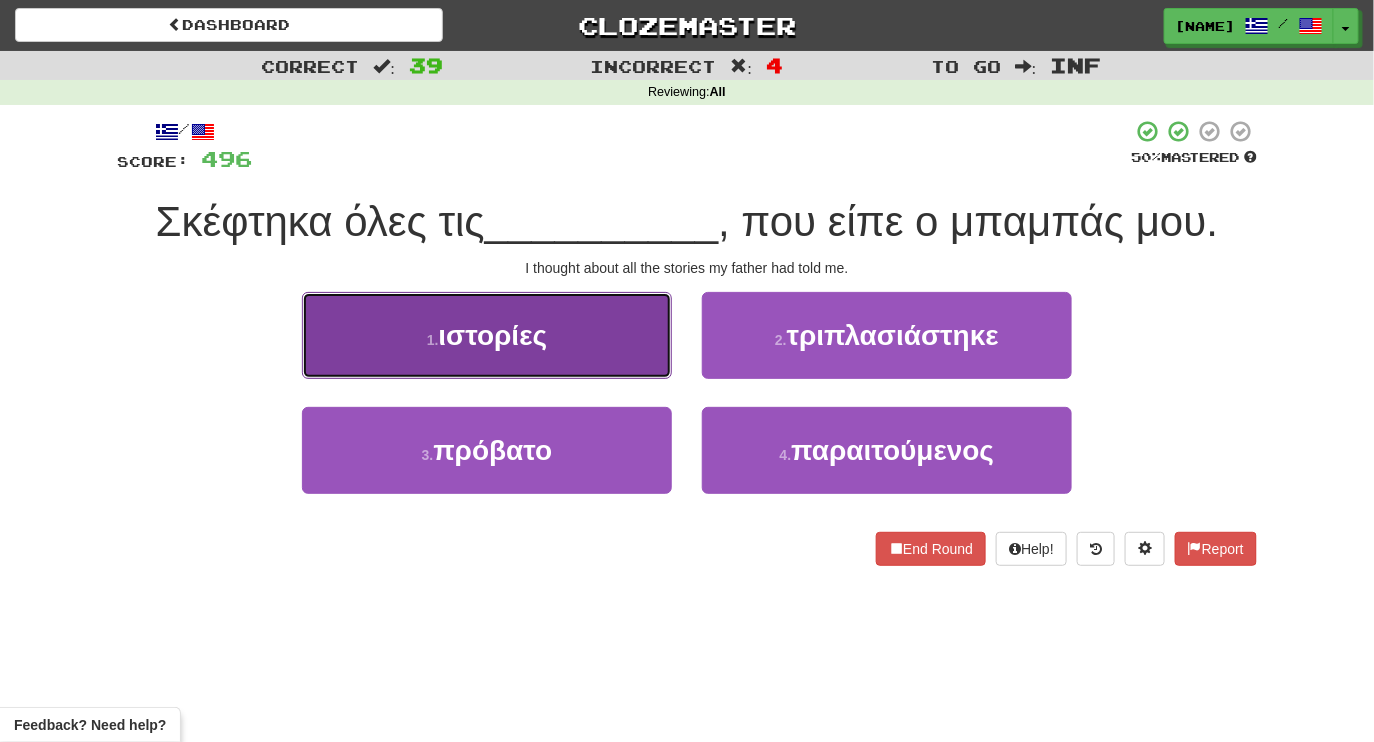 click on "1 .  ιστορίες" at bounding box center [487, 335] 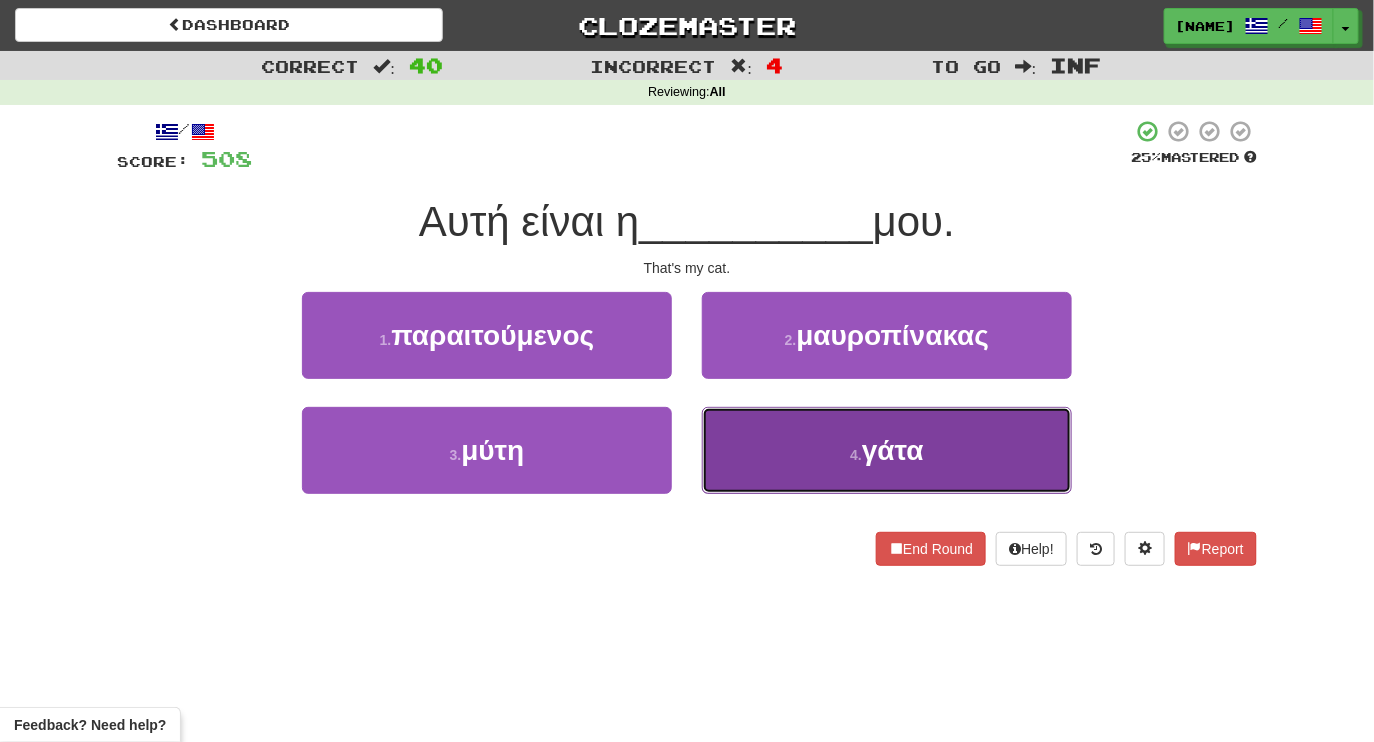 click on "4 .  γάτα" at bounding box center [887, 450] 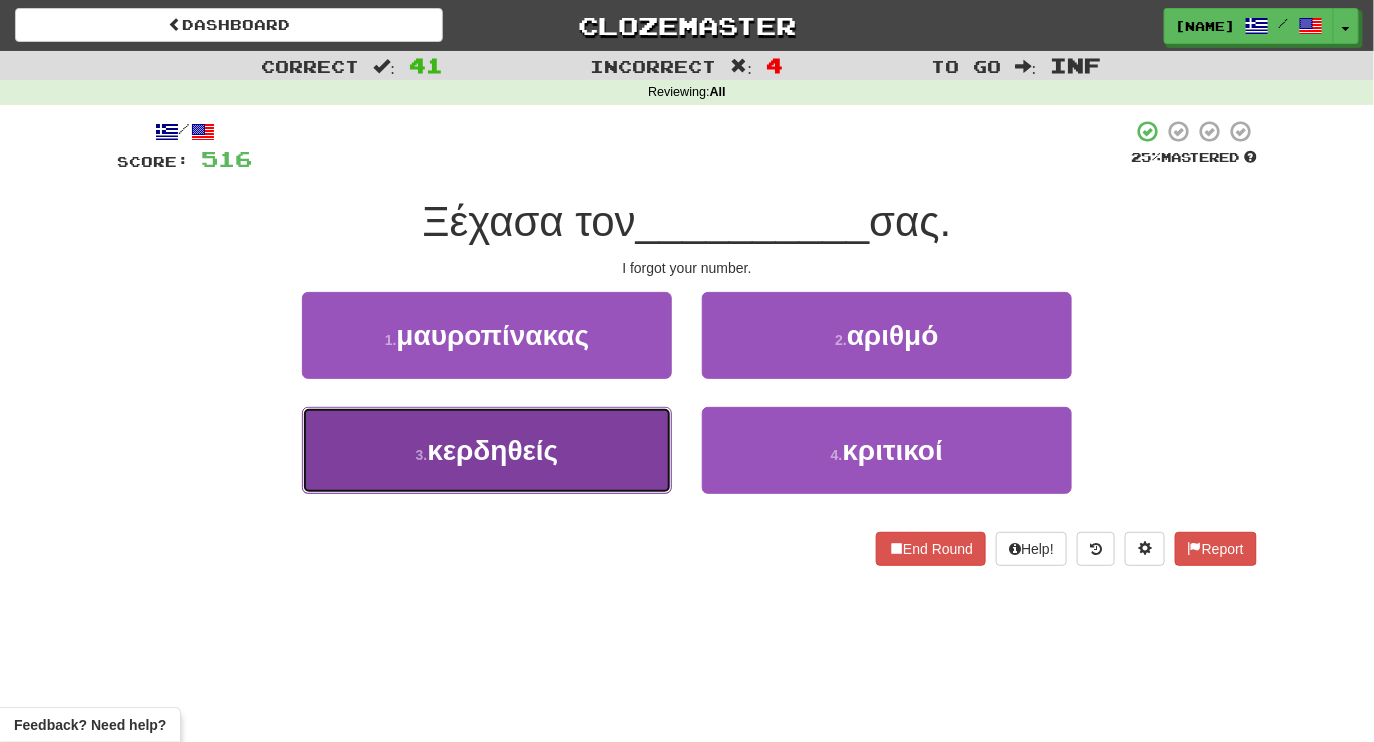 click on "3 .  κερδηθείς" at bounding box center (487, 450) 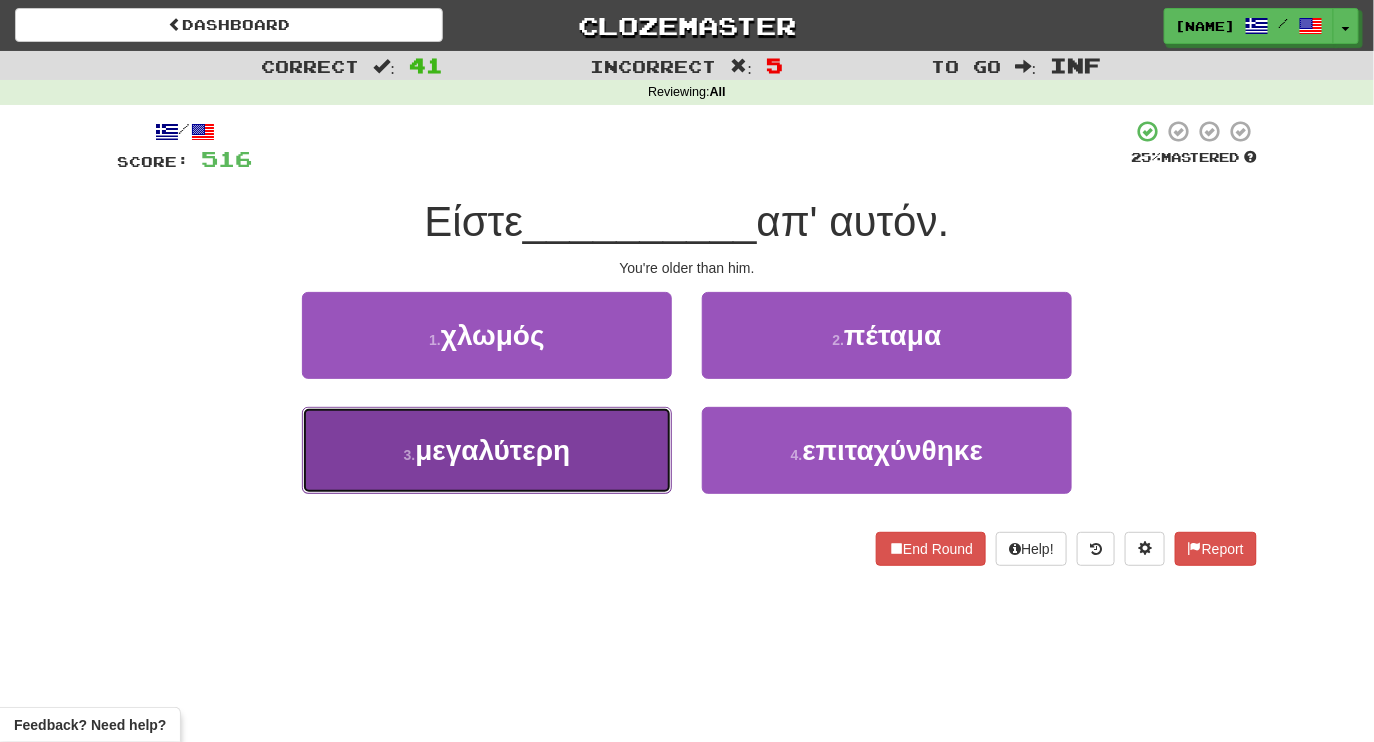 click on "μεγαλύτερη" at bounding box center (492, 450) 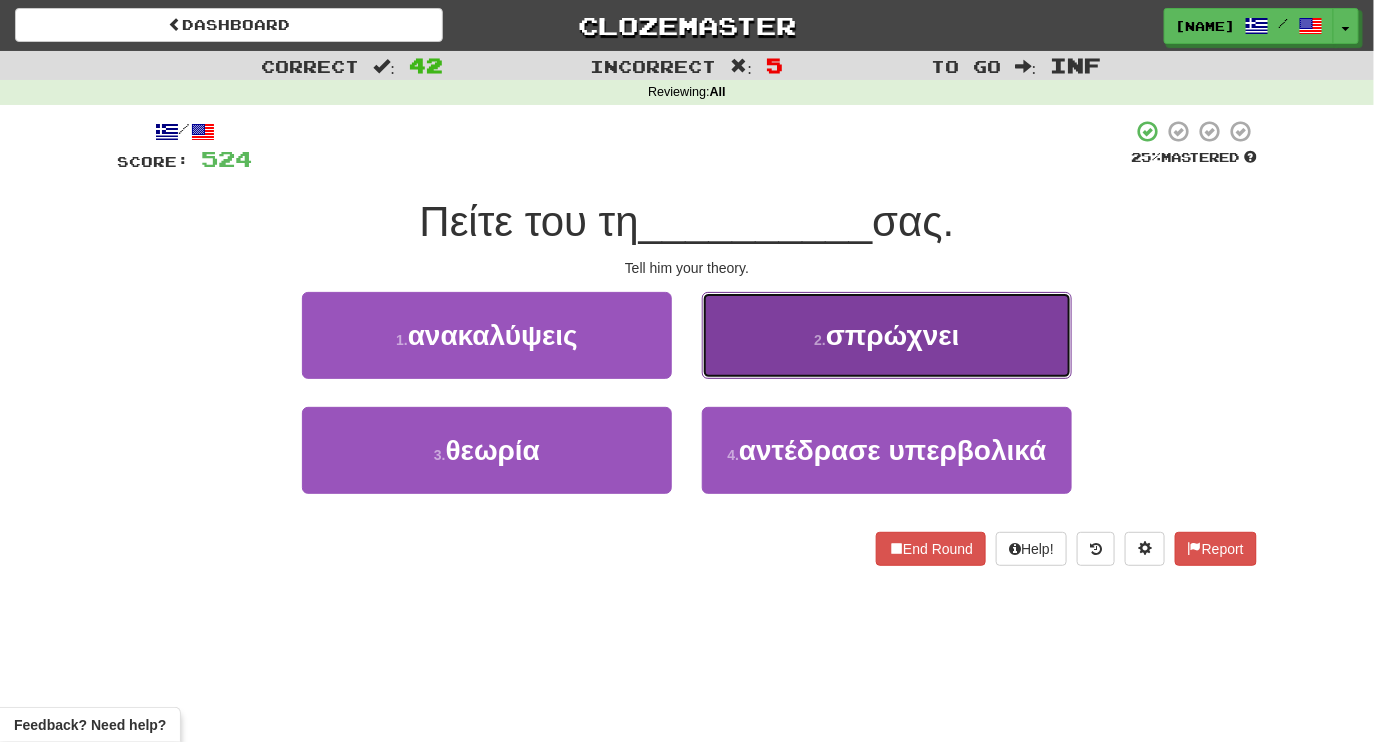 click on "2 .  σπρώχνει" at bounding box center [887, 335] 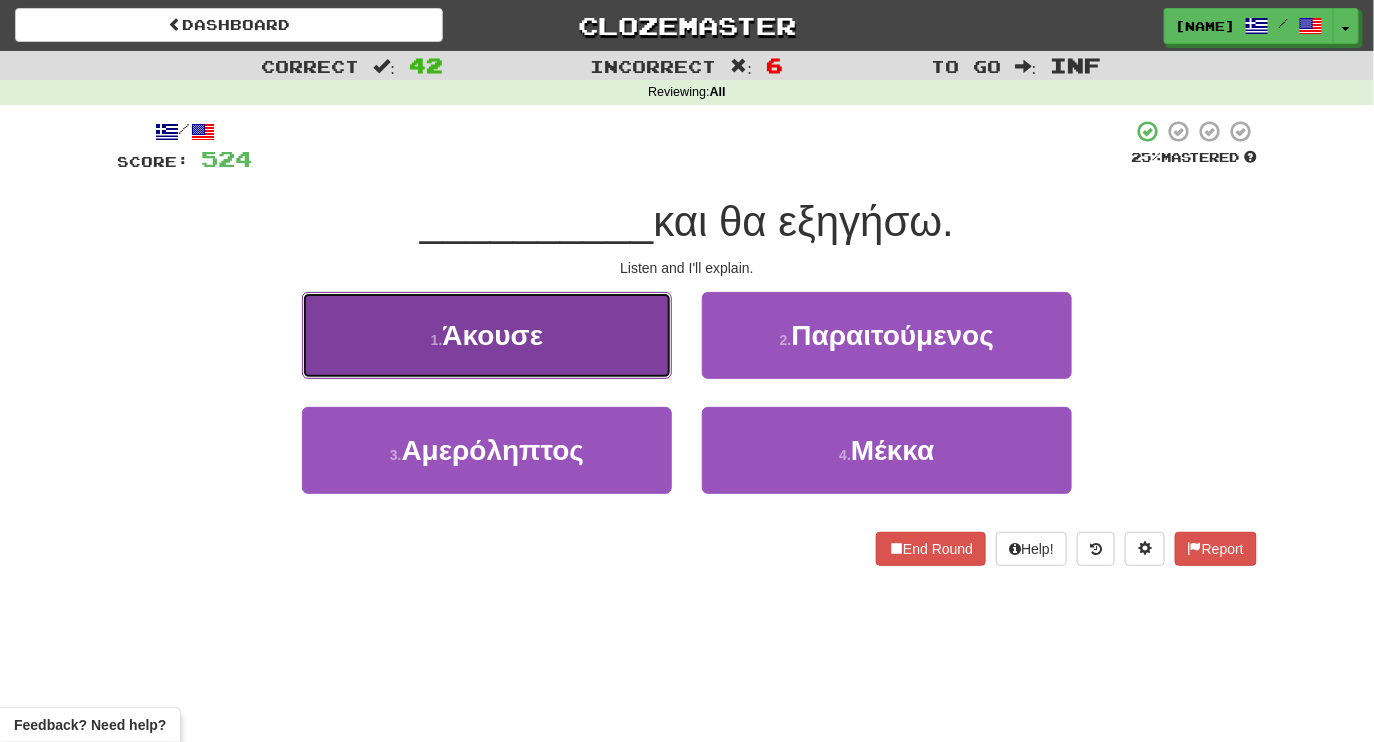 click on "1 .  Άκουσε" at bounding box center [487, 335] 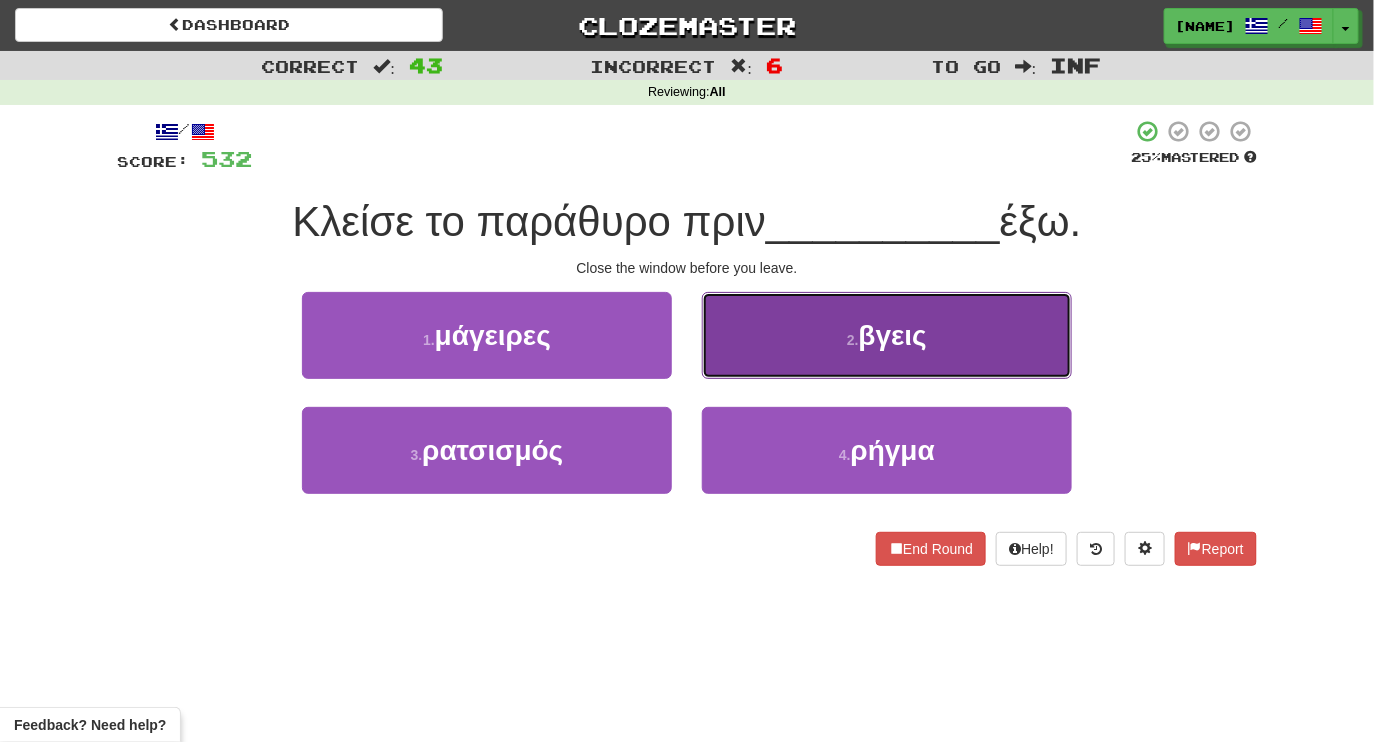 click on "2 .  βγεις" at bounding box center [887, 335] 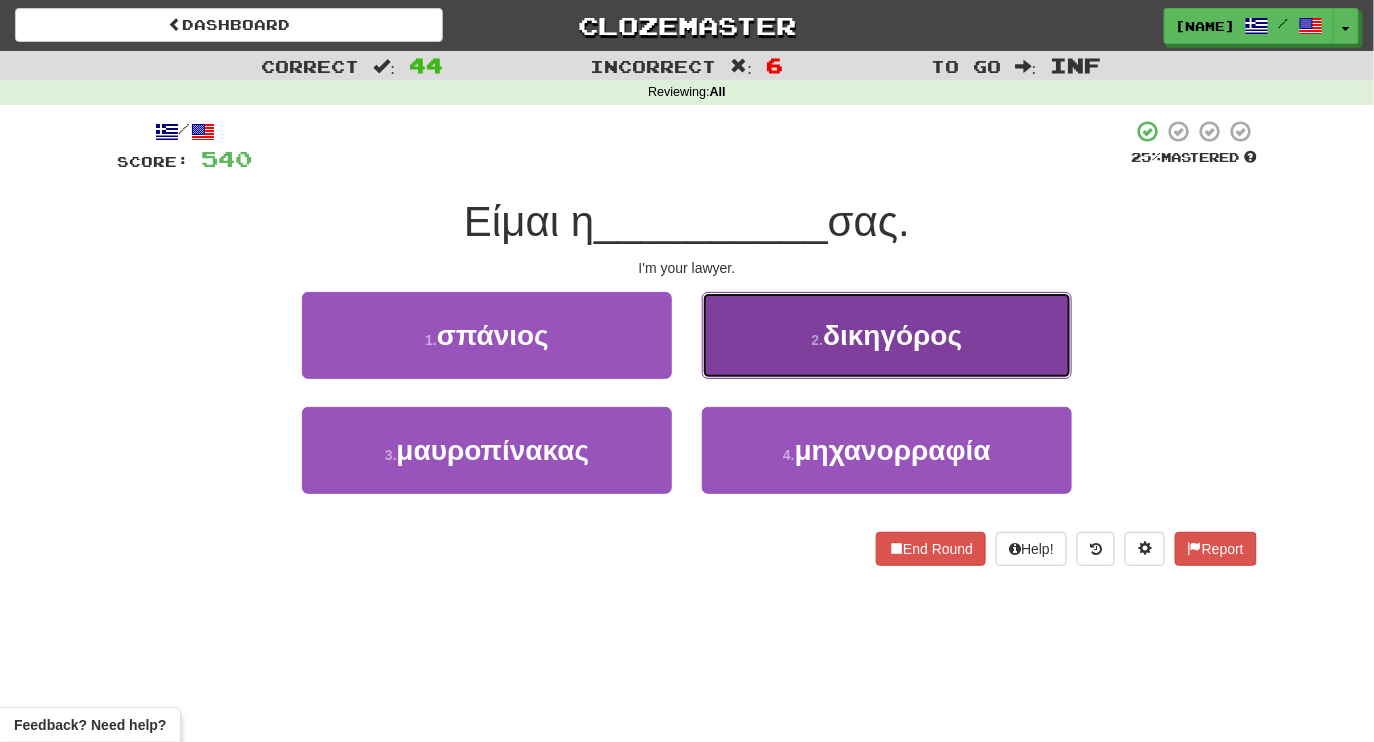 click on "2 .  δικηγόρος" at bounding box center [887, 335] 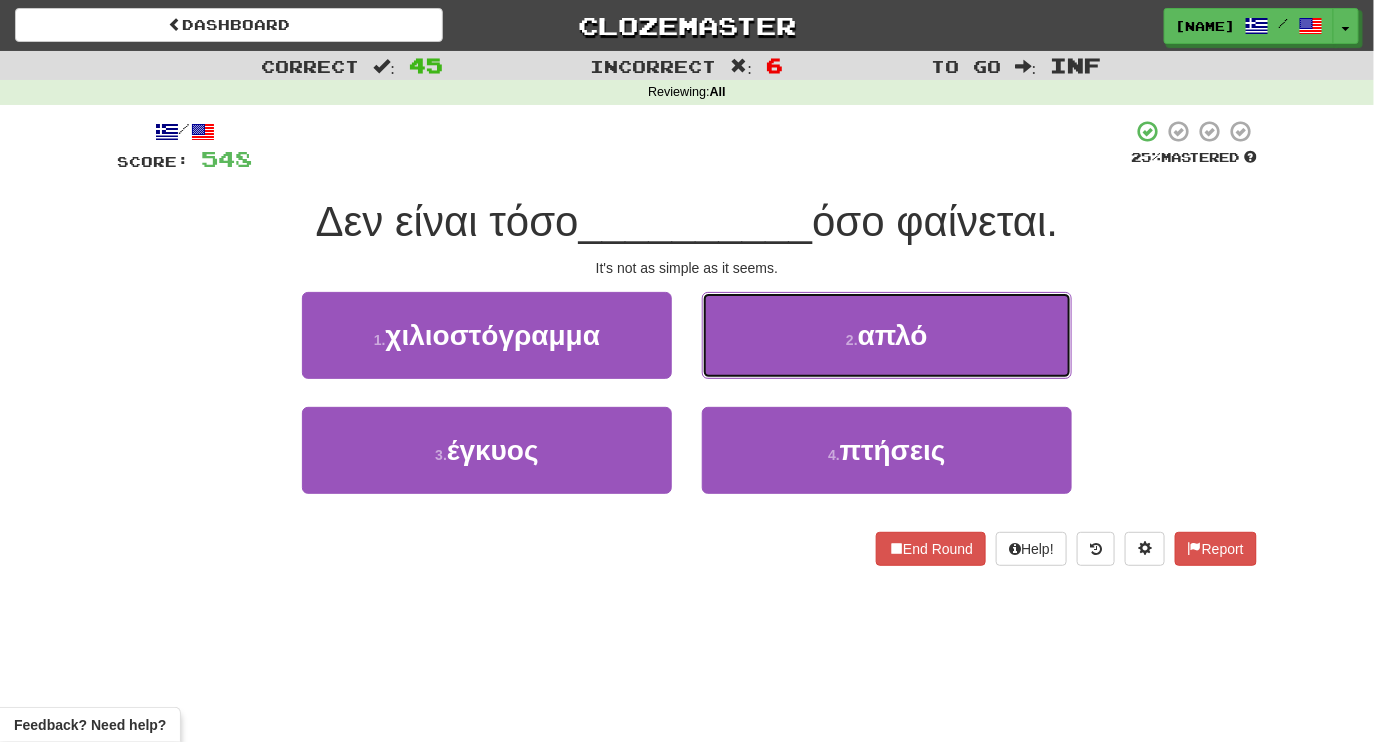 click on "2 .  απλό" at bounding box center [887, 335] 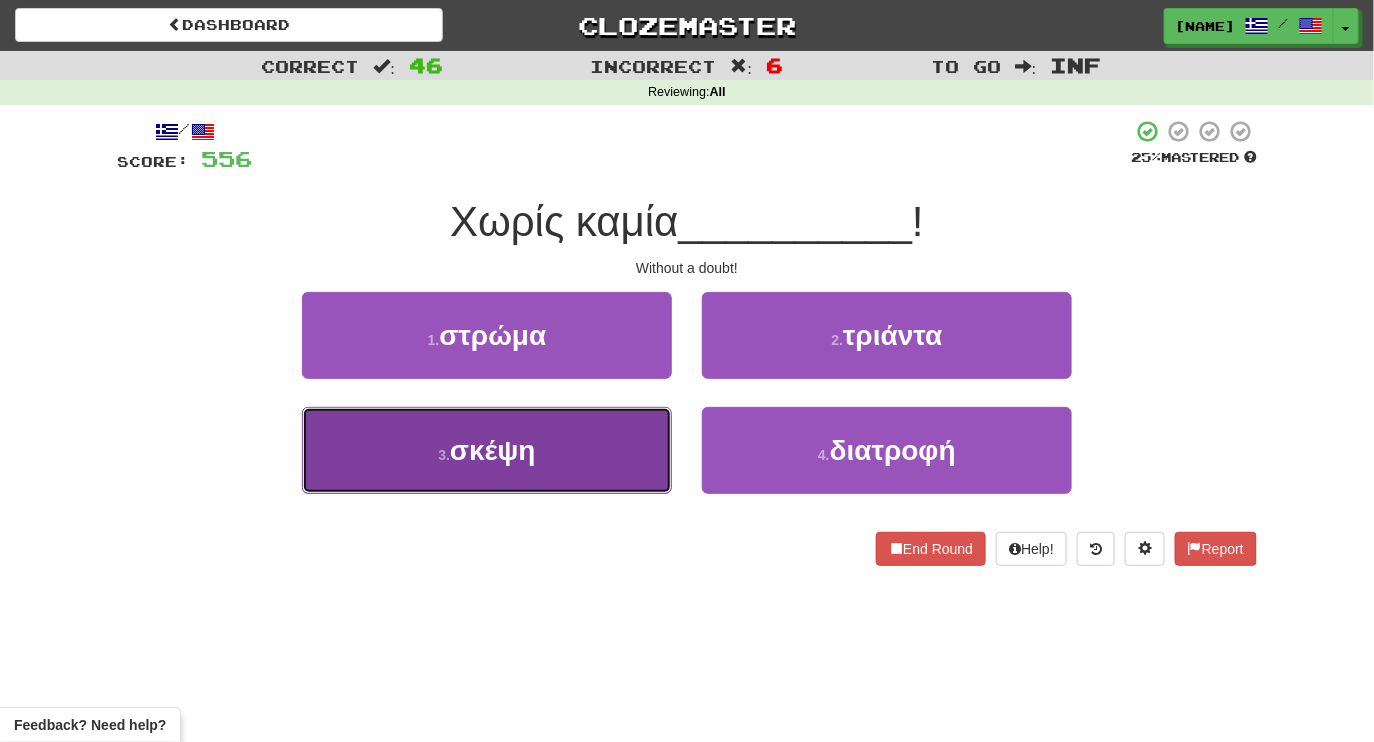 click on "3 .  σκέψη" at bounding box center (487, 450) 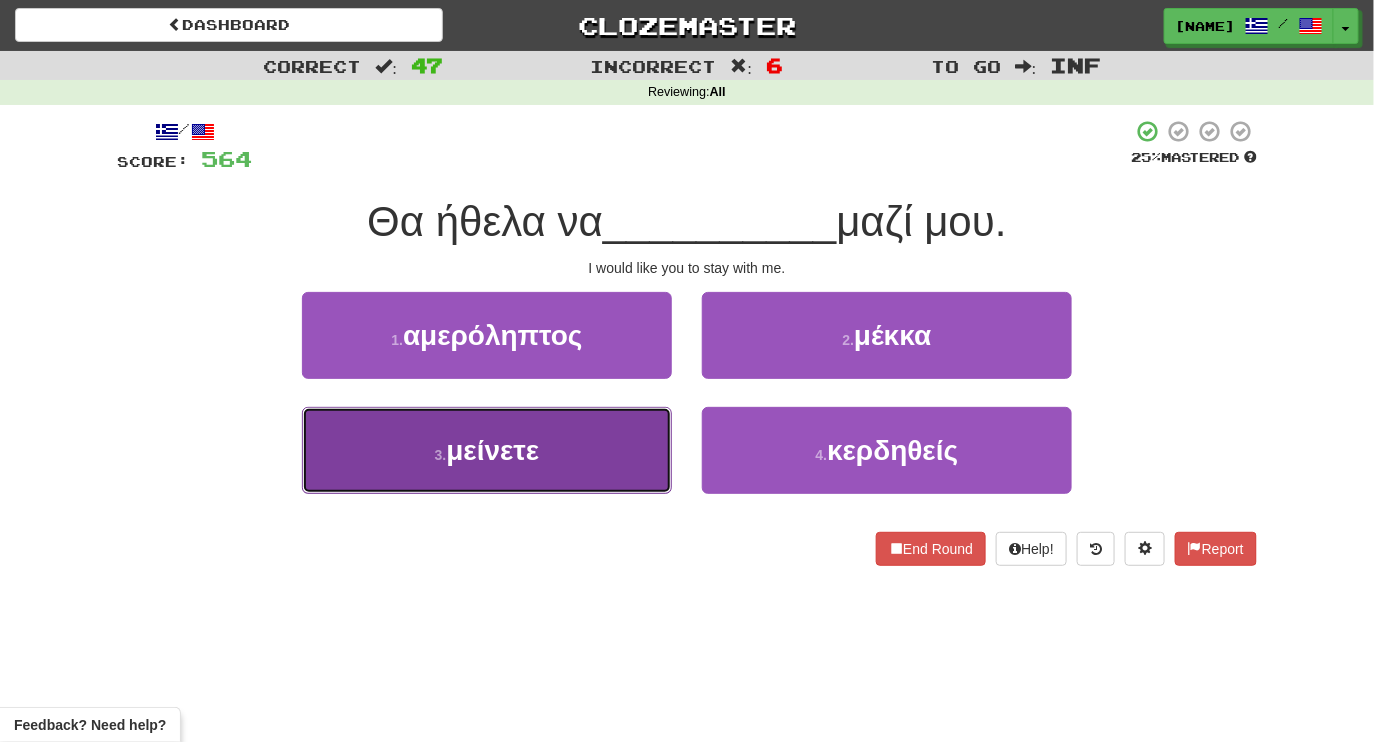 click on "3 .  μείνετε" at bounding box center (487, 450) 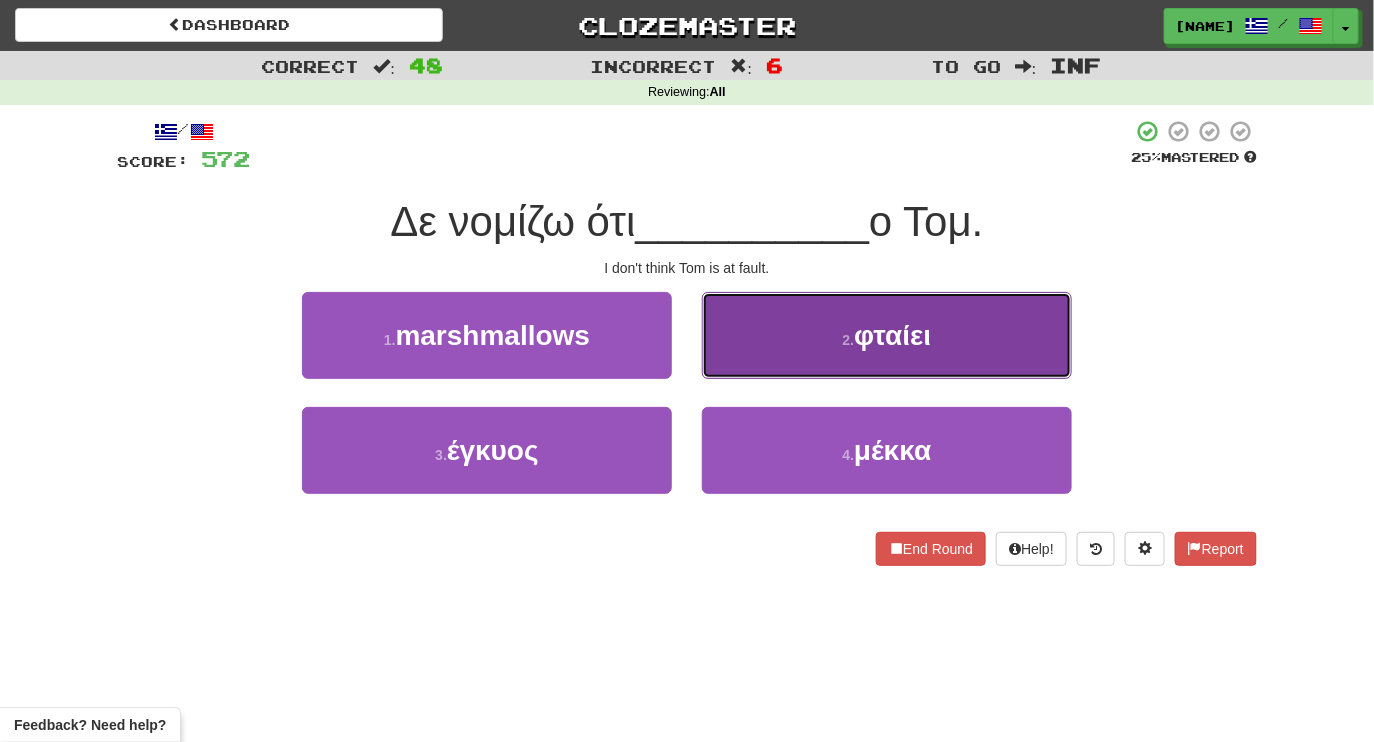 click on "2 .  φταίει" at bounding box center [887, 335] 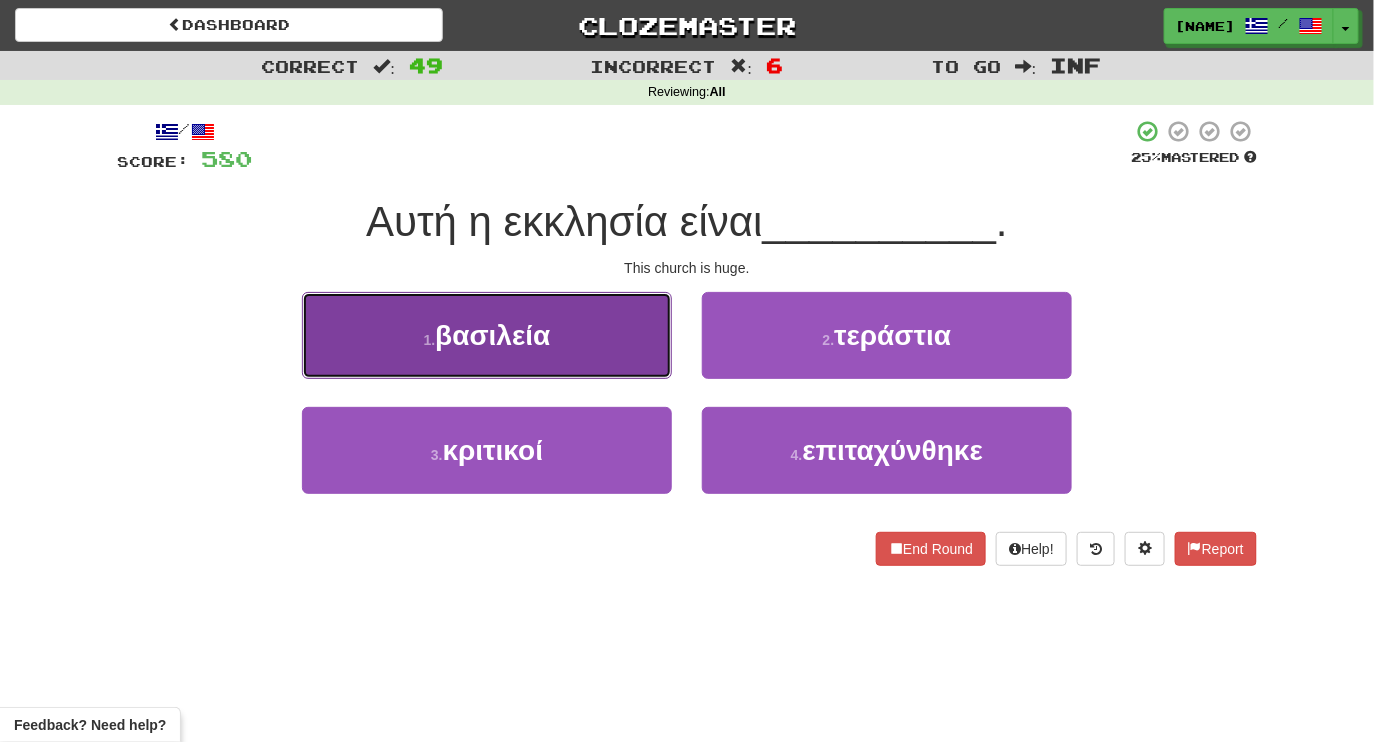 click on "1 .  βασιλεία" at bounding box center [487, 335] 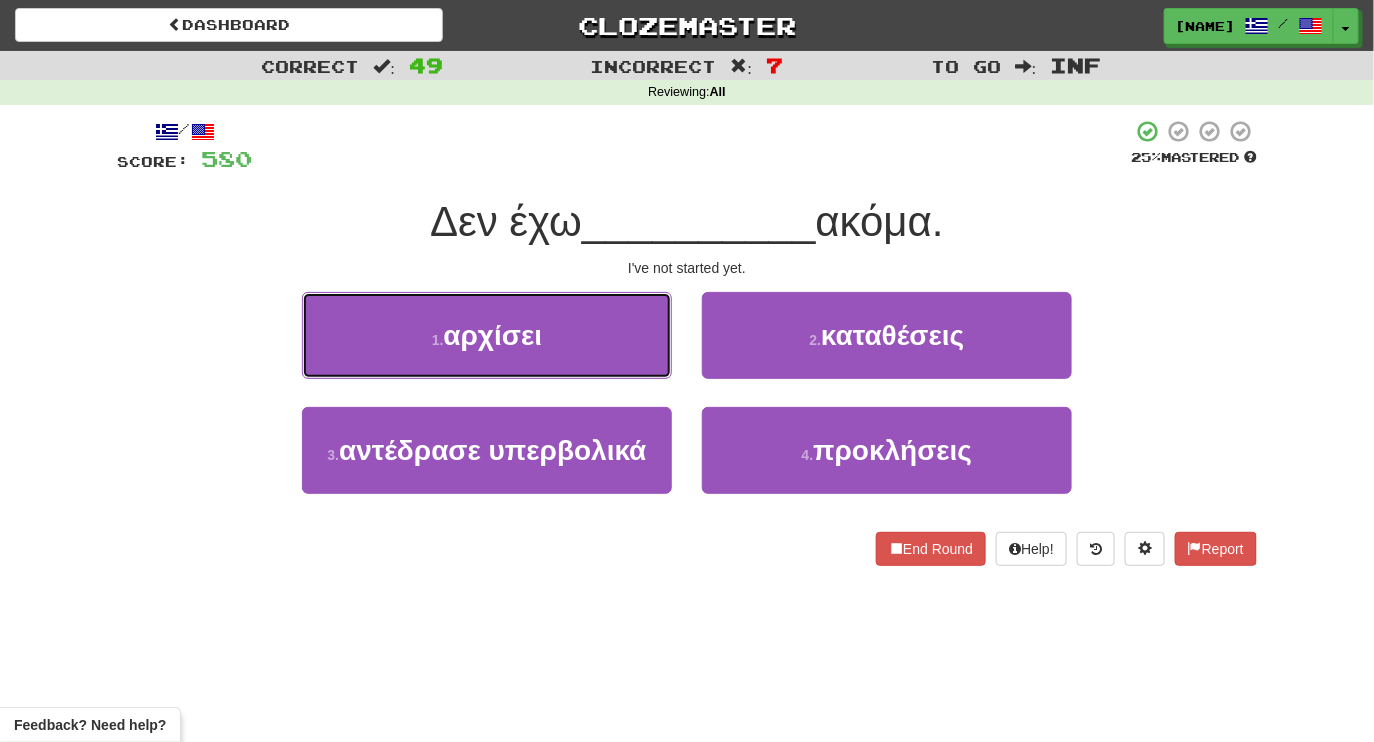 click on "1 .  αρχίσει" at bounding box center (487, 335) 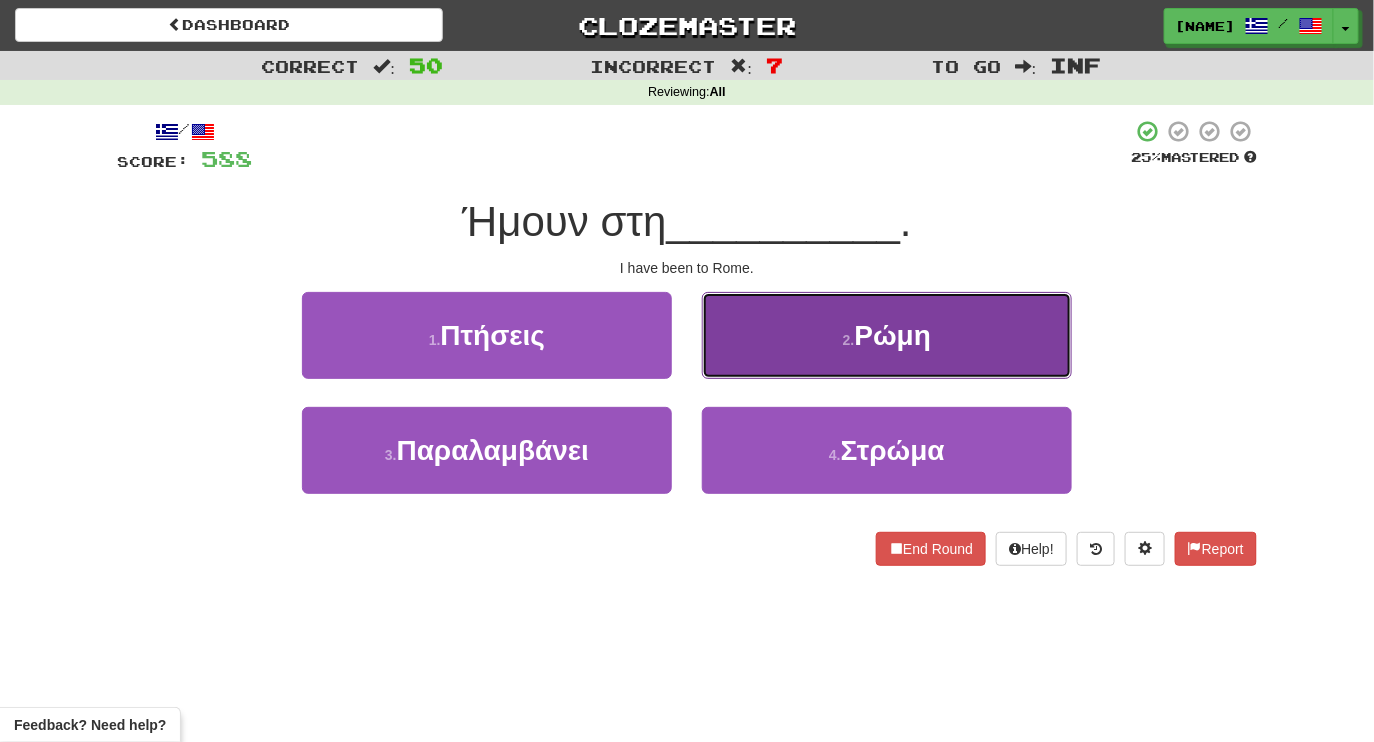click on "2 .  Ρώμη" at bounding box center (887, 335) 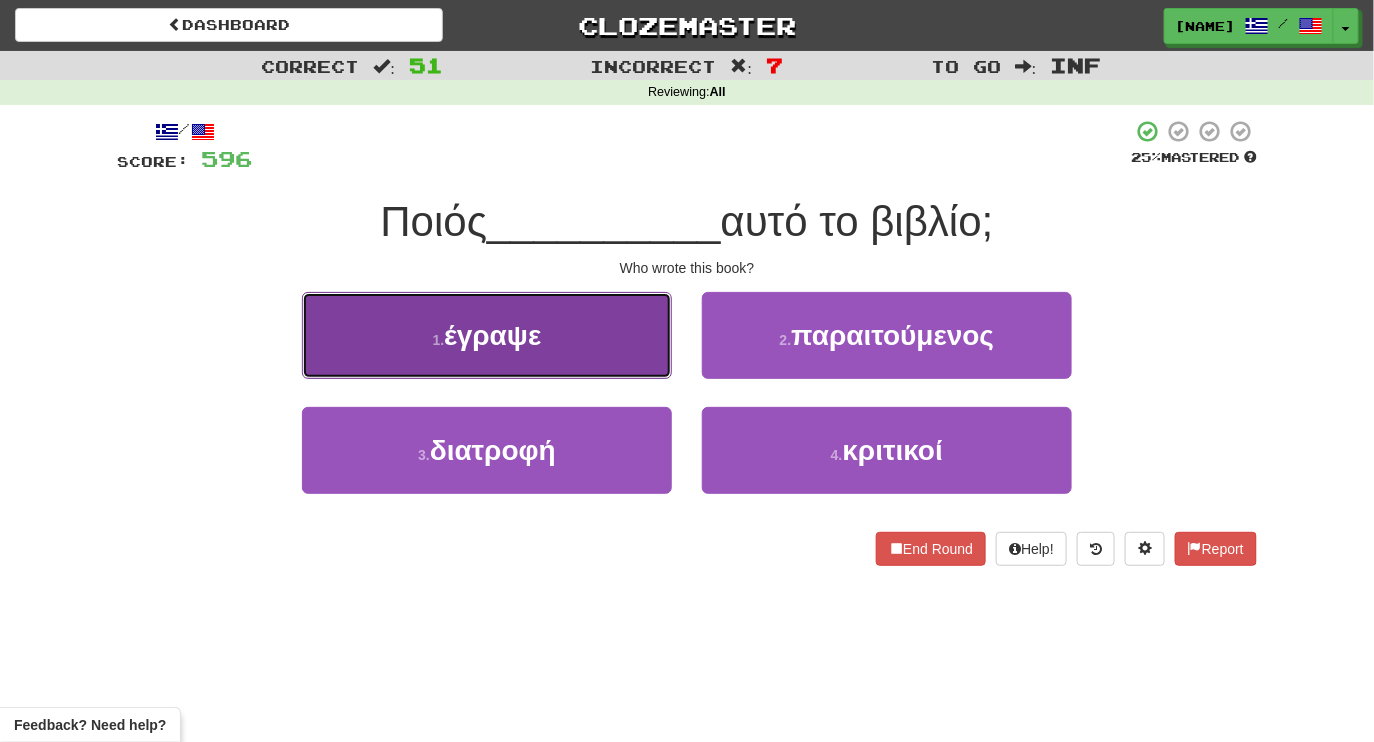 click on "έγραψε" at bounding box center (492, 335) 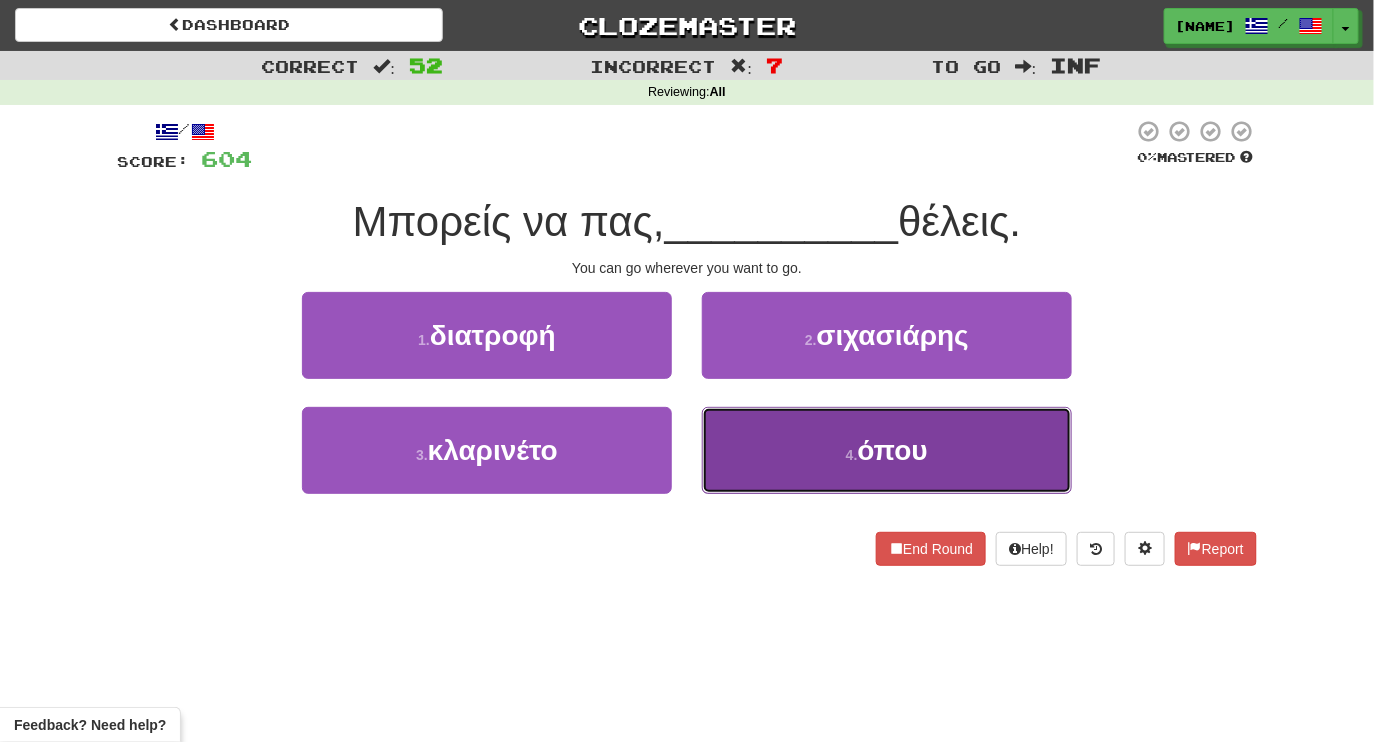 click on "4 .  όπου" at bounding box center [887, 450] 